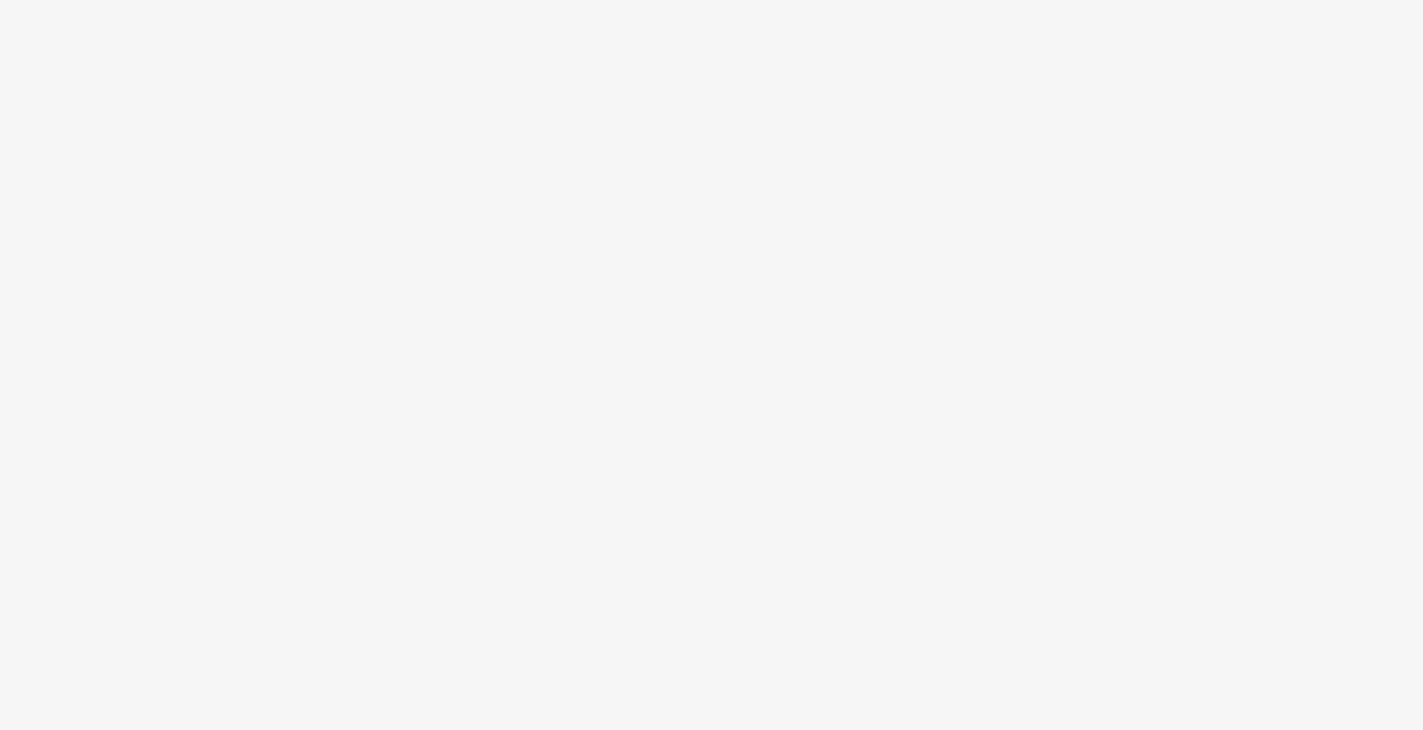 scroll, scrollTop: 0, scrollLeft: 0, axis: both 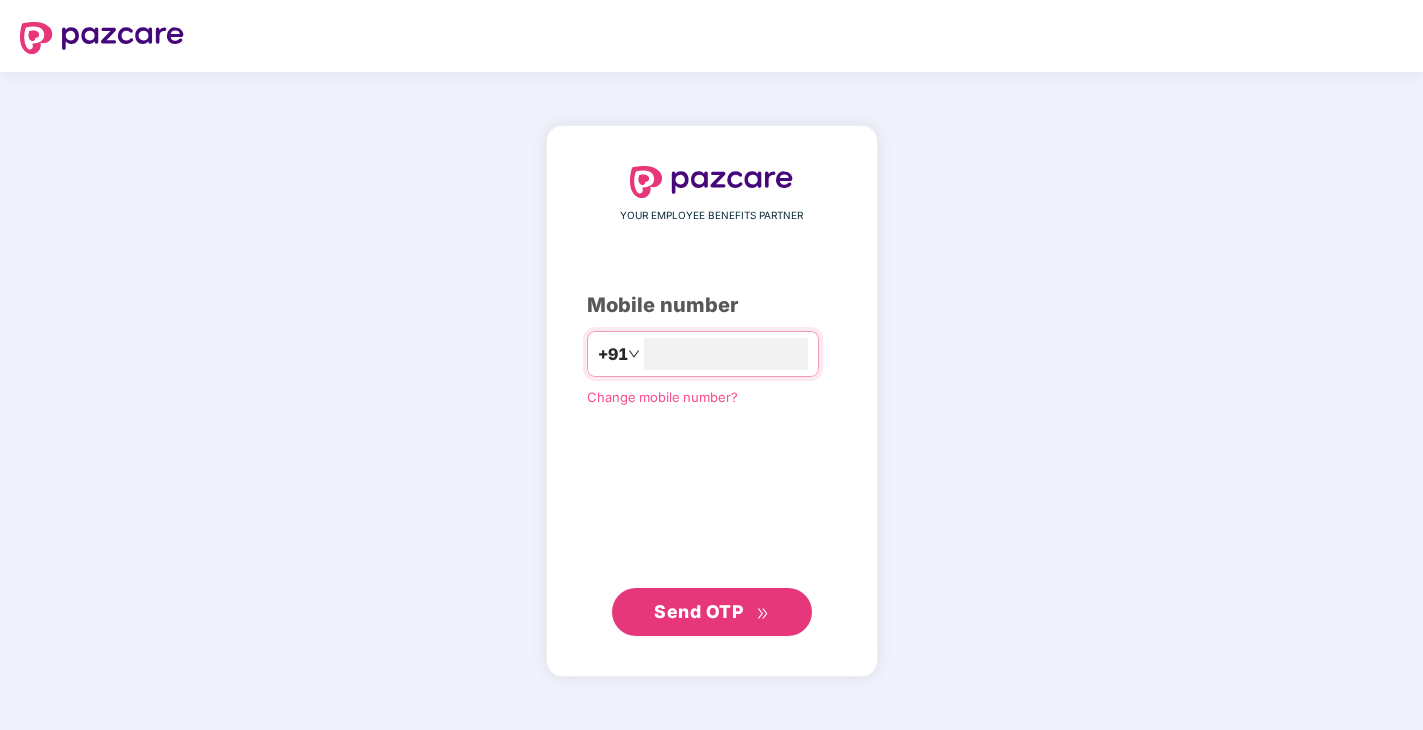 type on "**********" 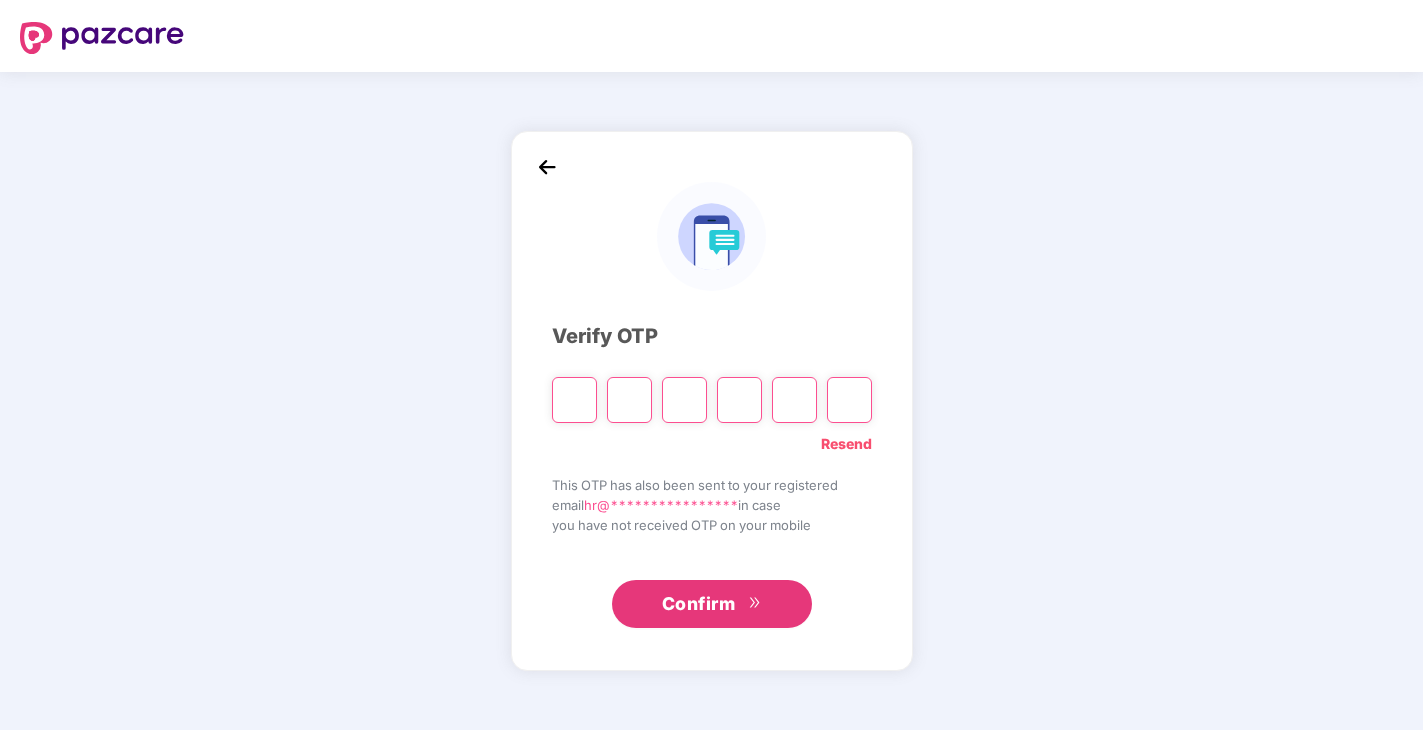 type on "*" 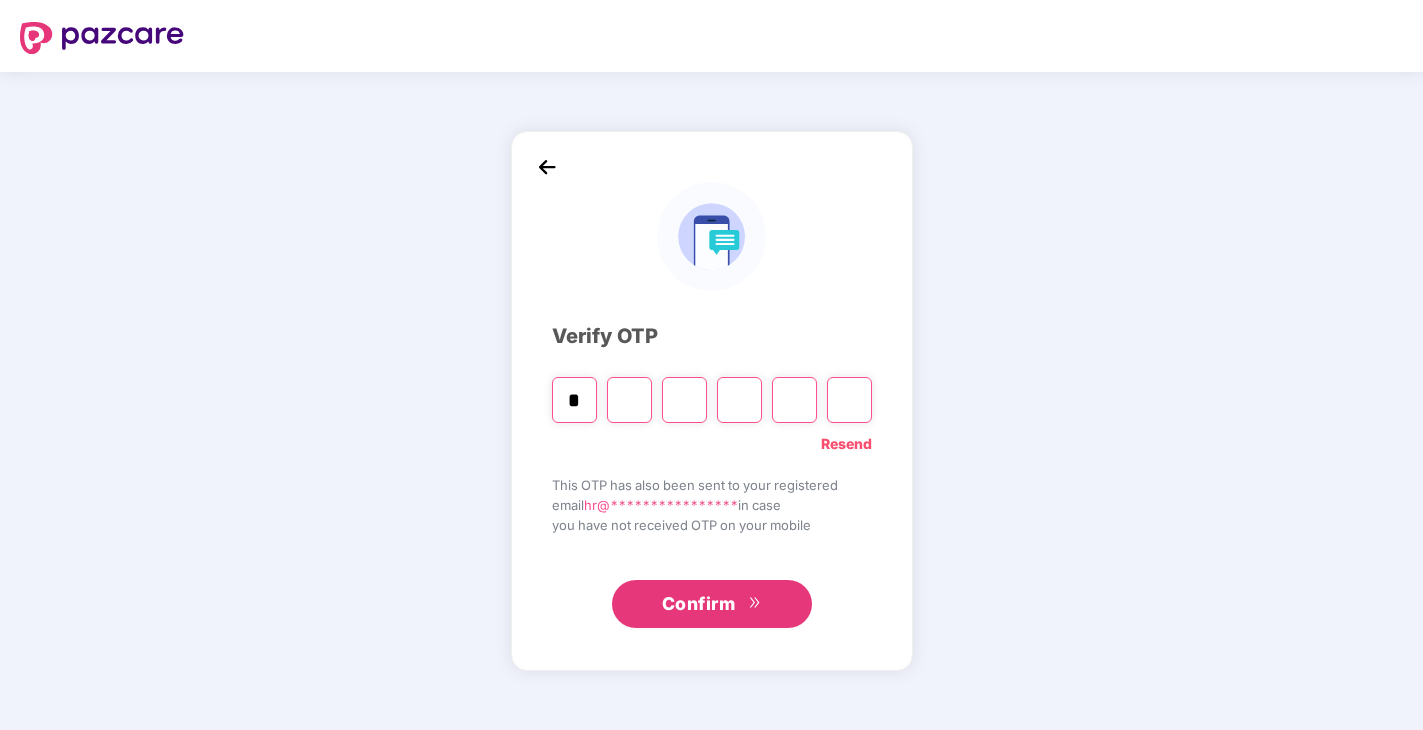 type on "*" 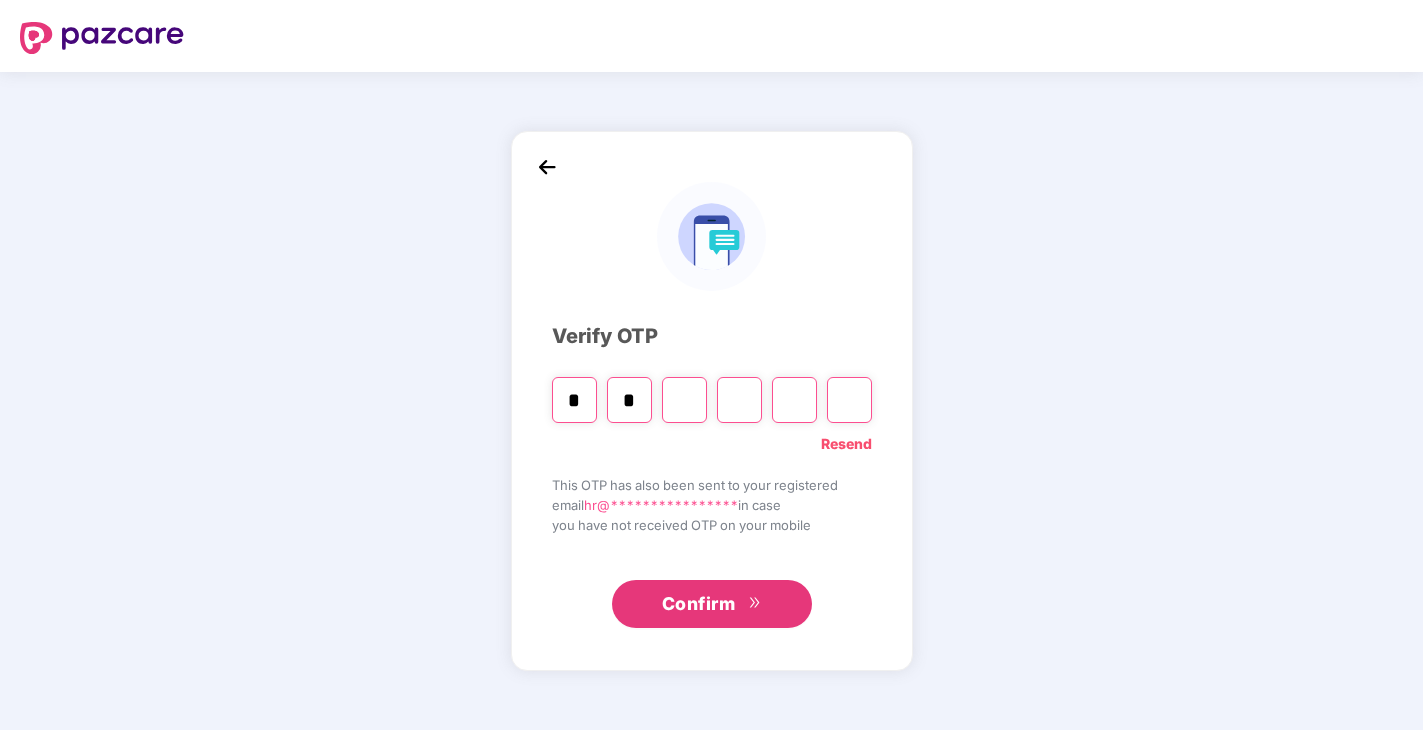 type on "*" 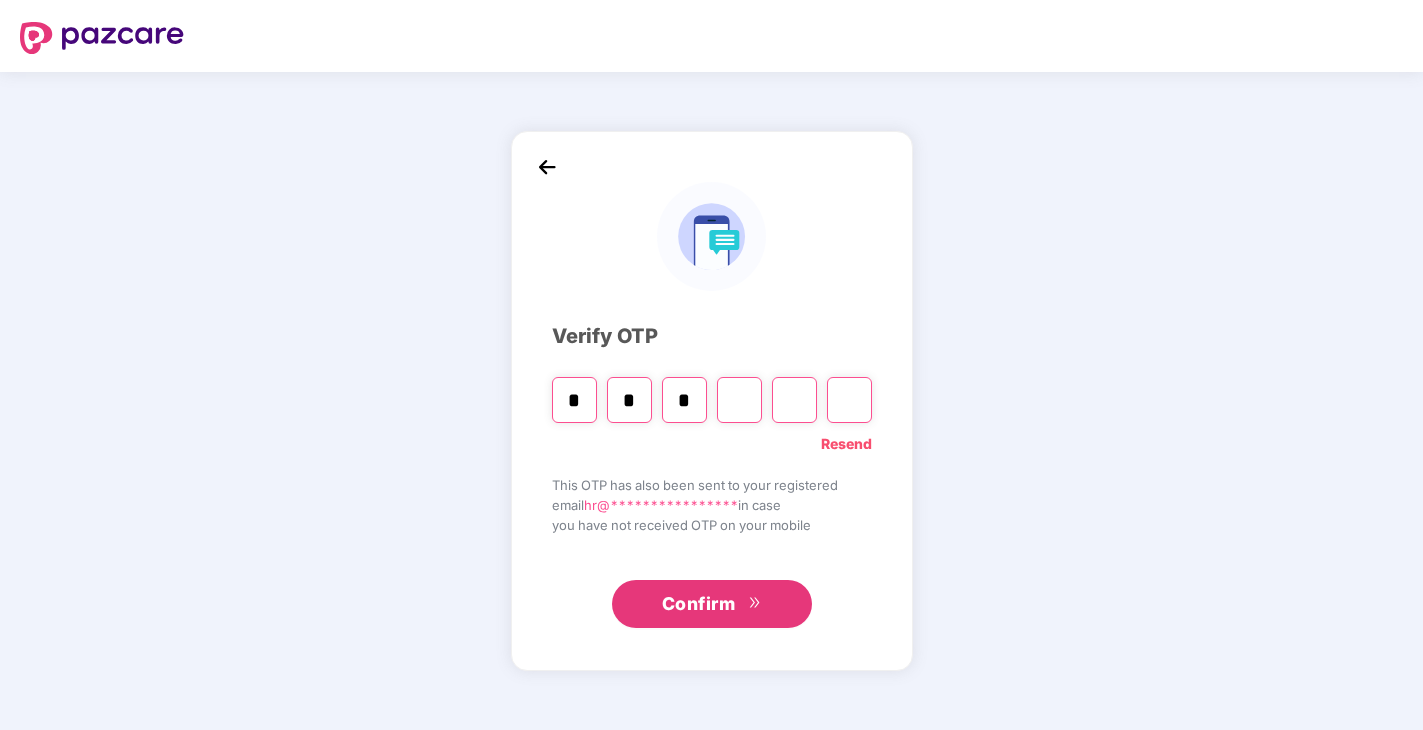 type on "*" 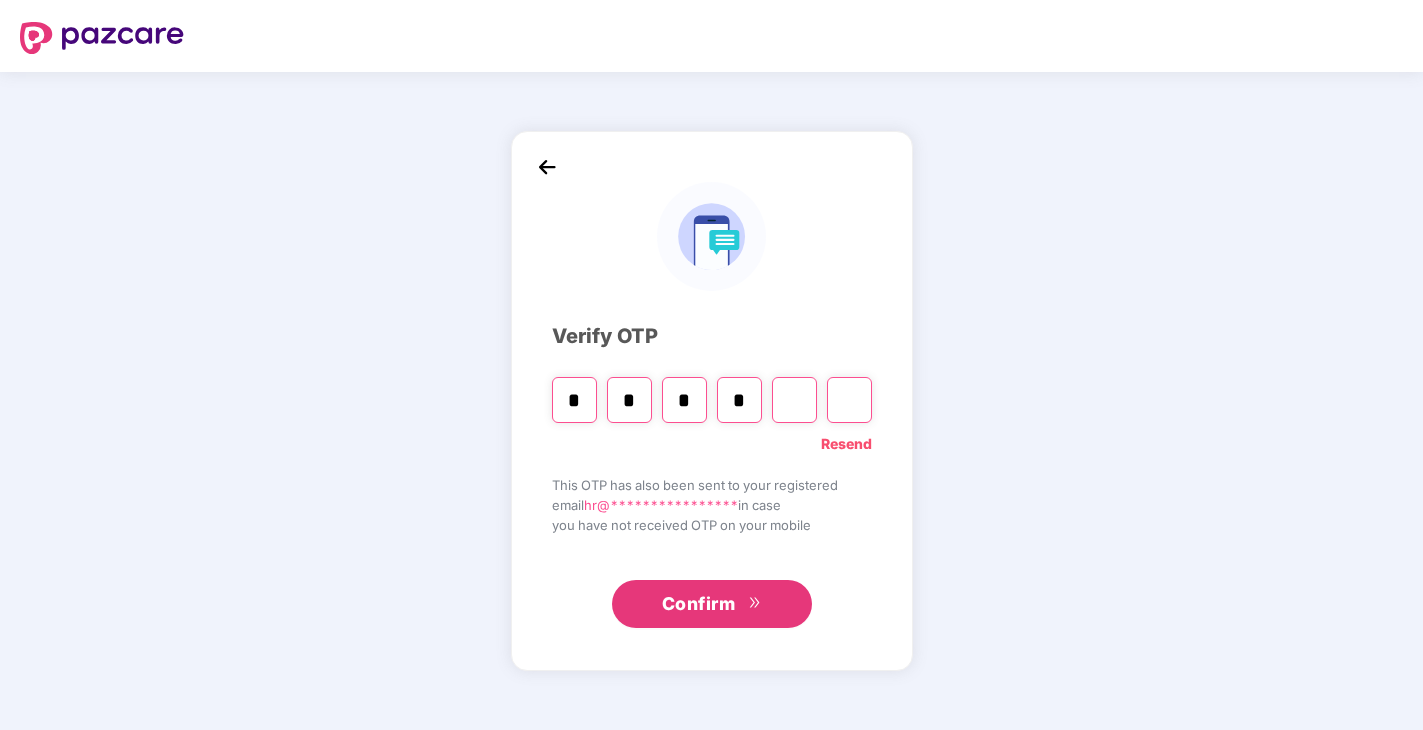 type on "*" 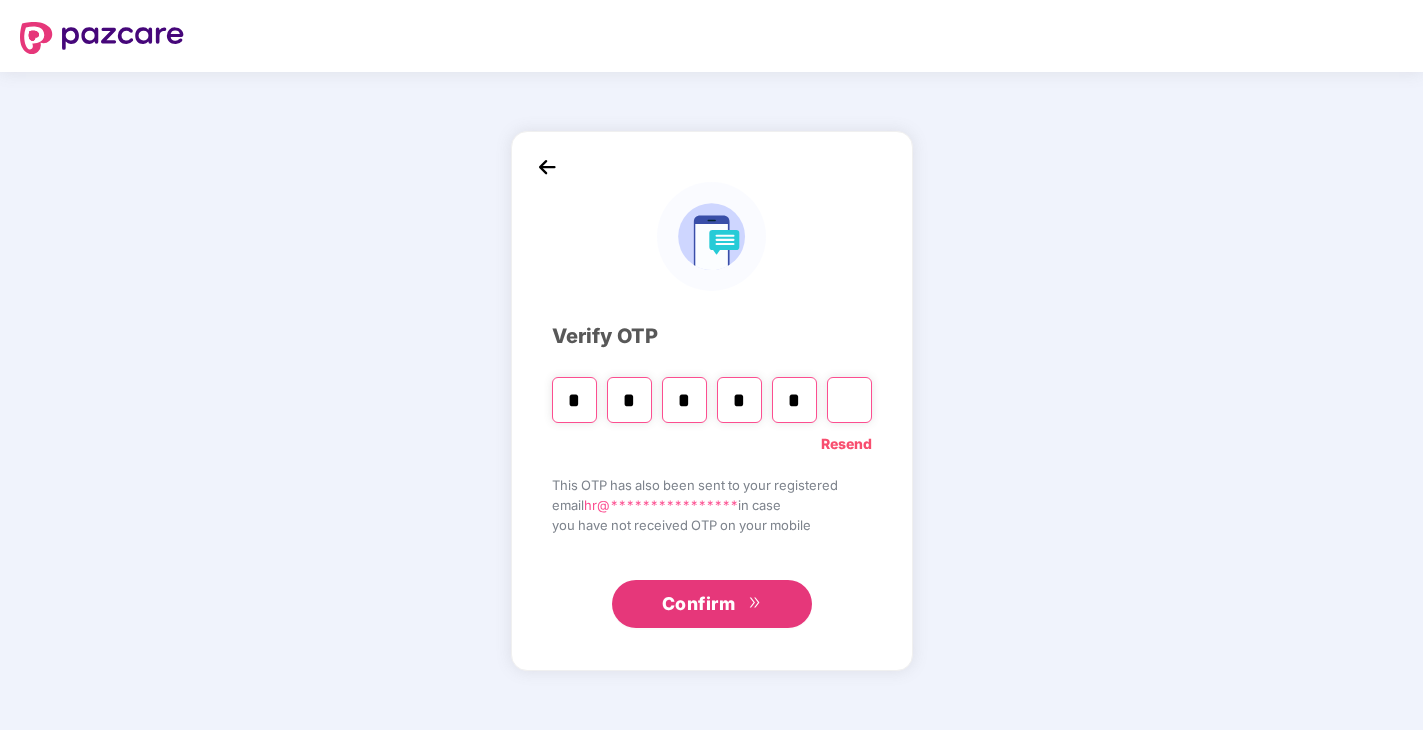 type on "*" 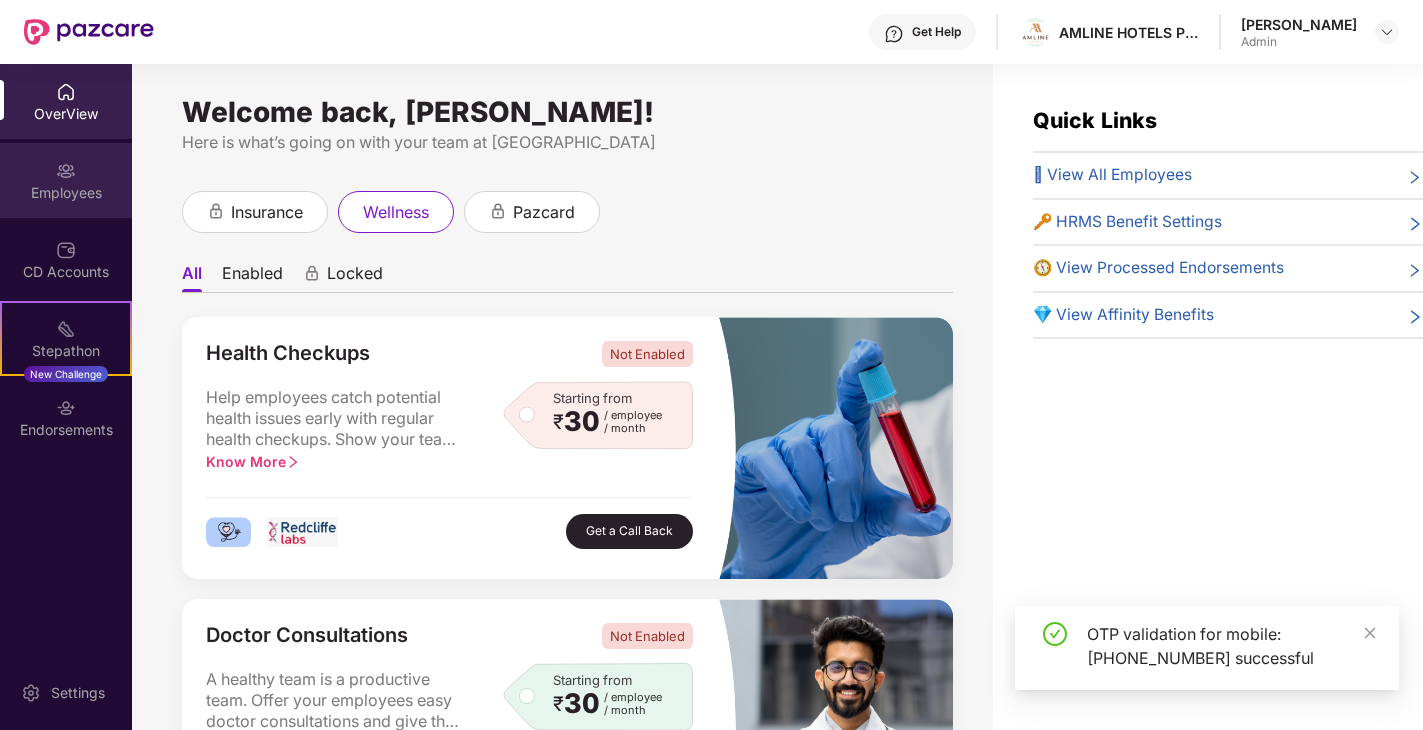 click on "Employees" at bounding box center [66, 193] 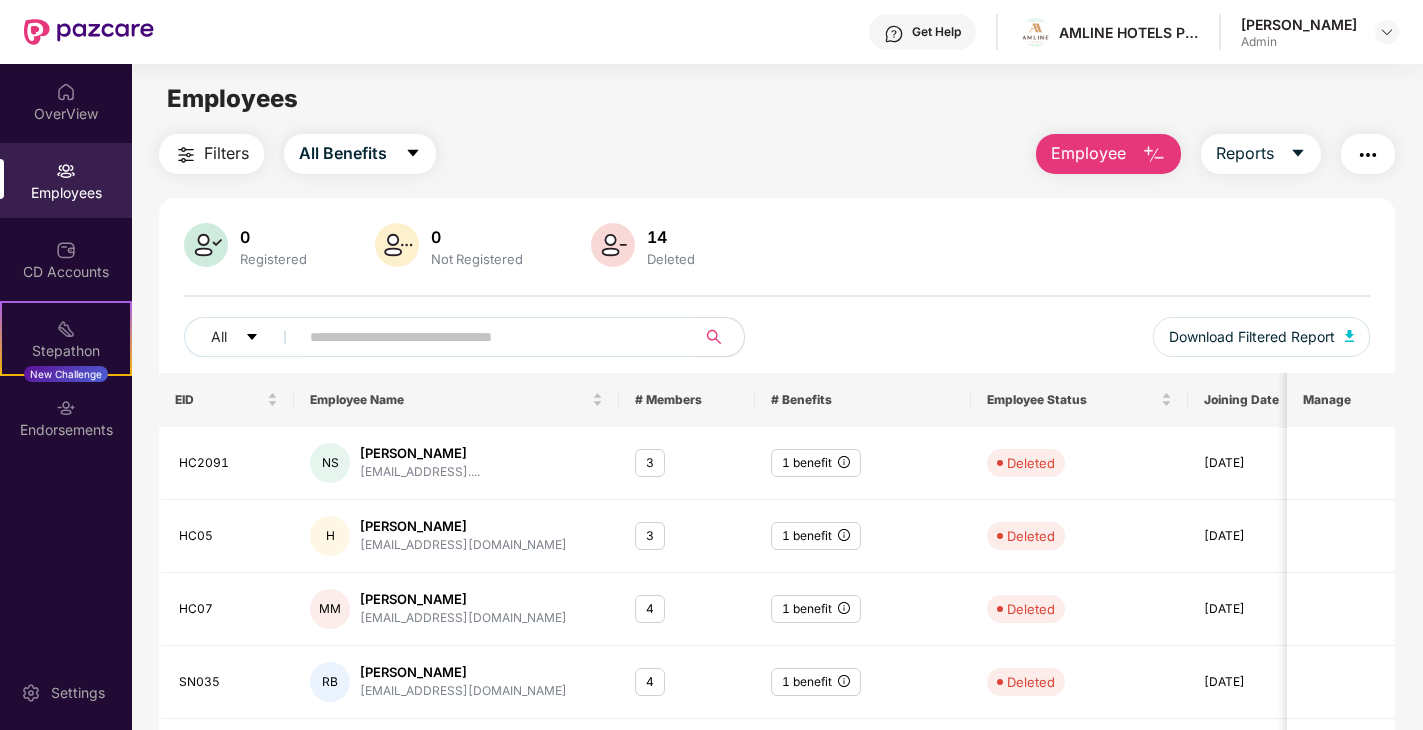 click at bounding box center [1368, 155] 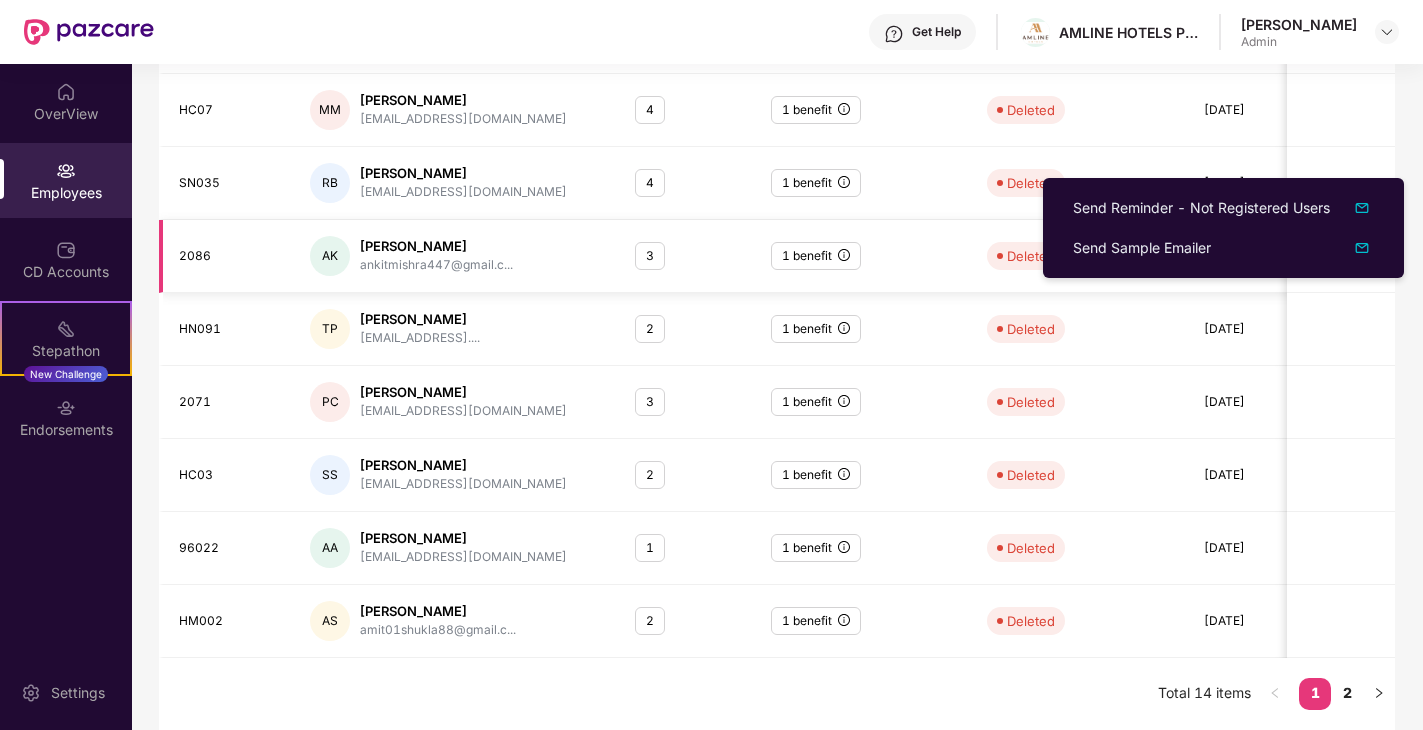 scroll, scrollTop: 0, scrollLeft: 0, axis: both 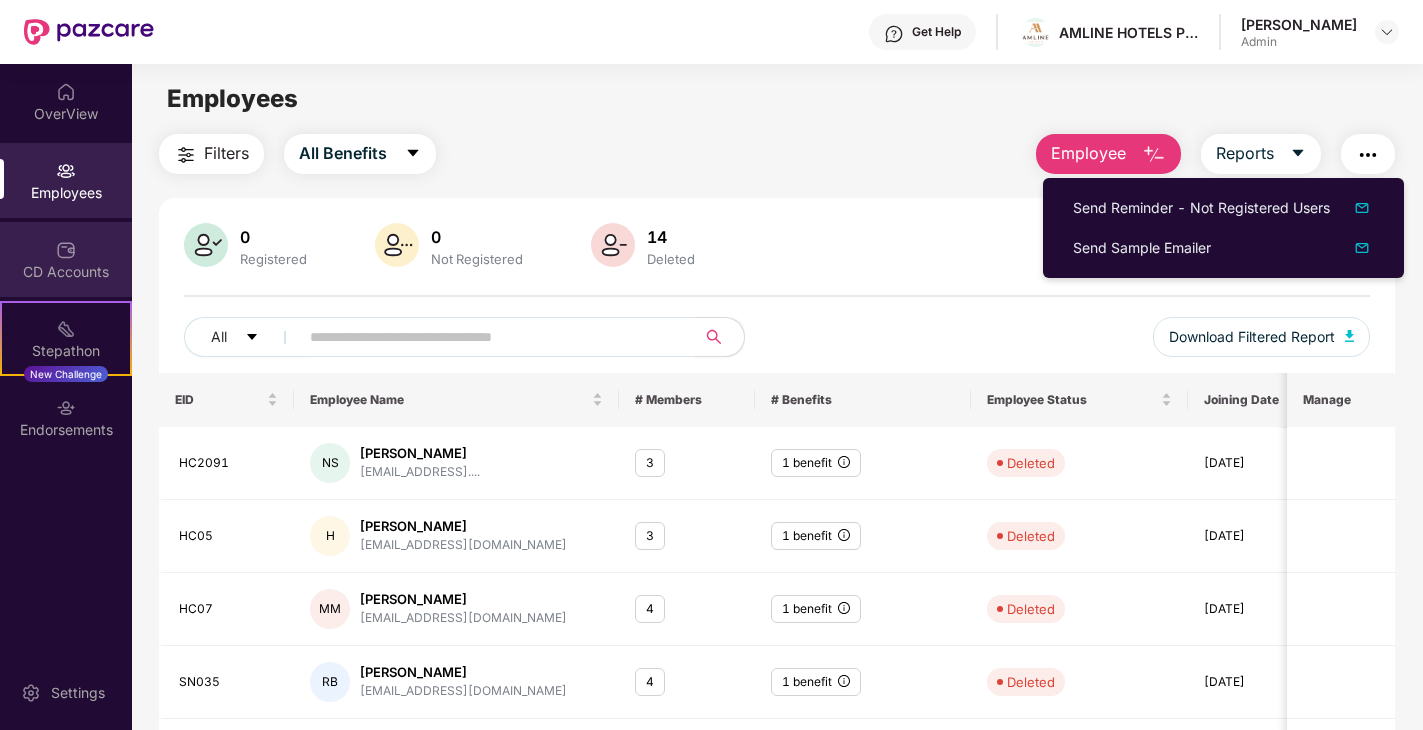 click on "CD Accounts" at bounding box center [66, 259] 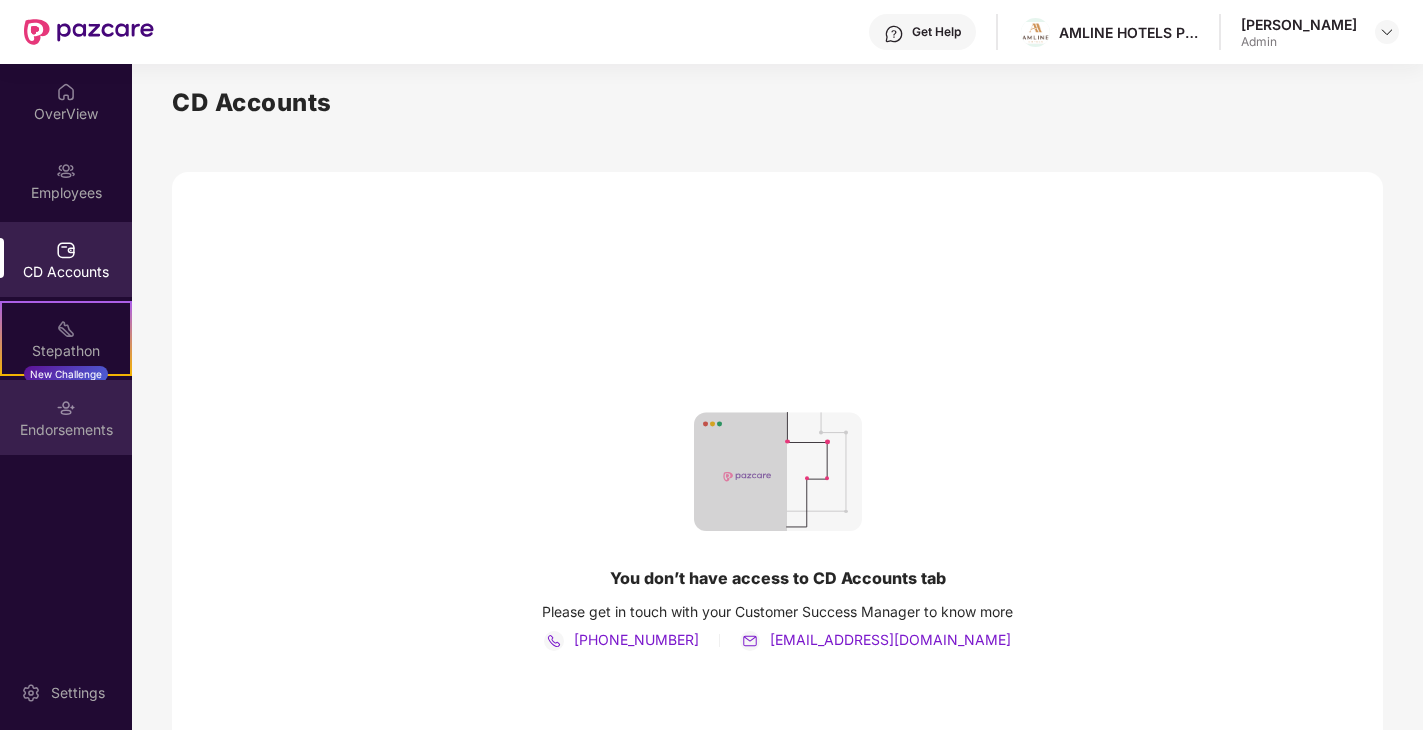 click on "Endorsements" at bounding box center [66, 430] 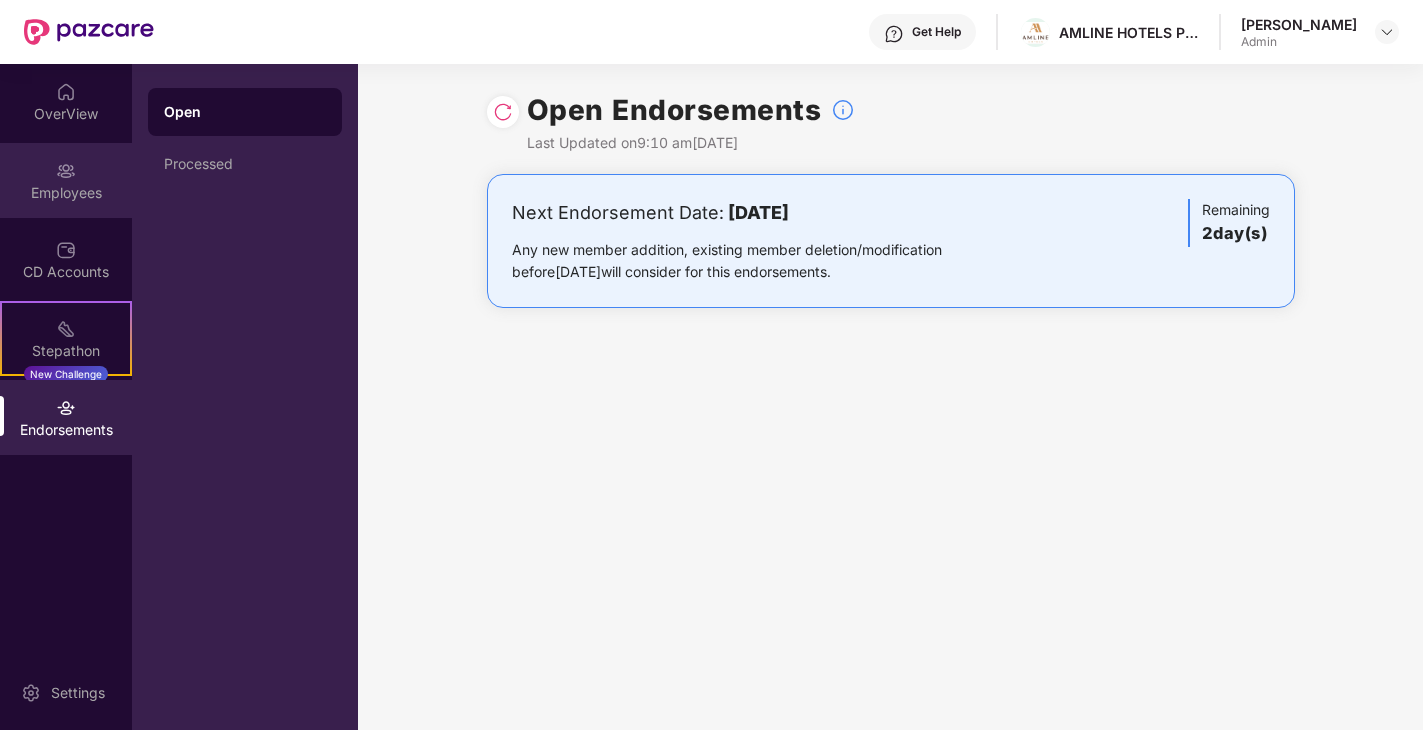 click on "Employees" at bounding box center [66, 180] 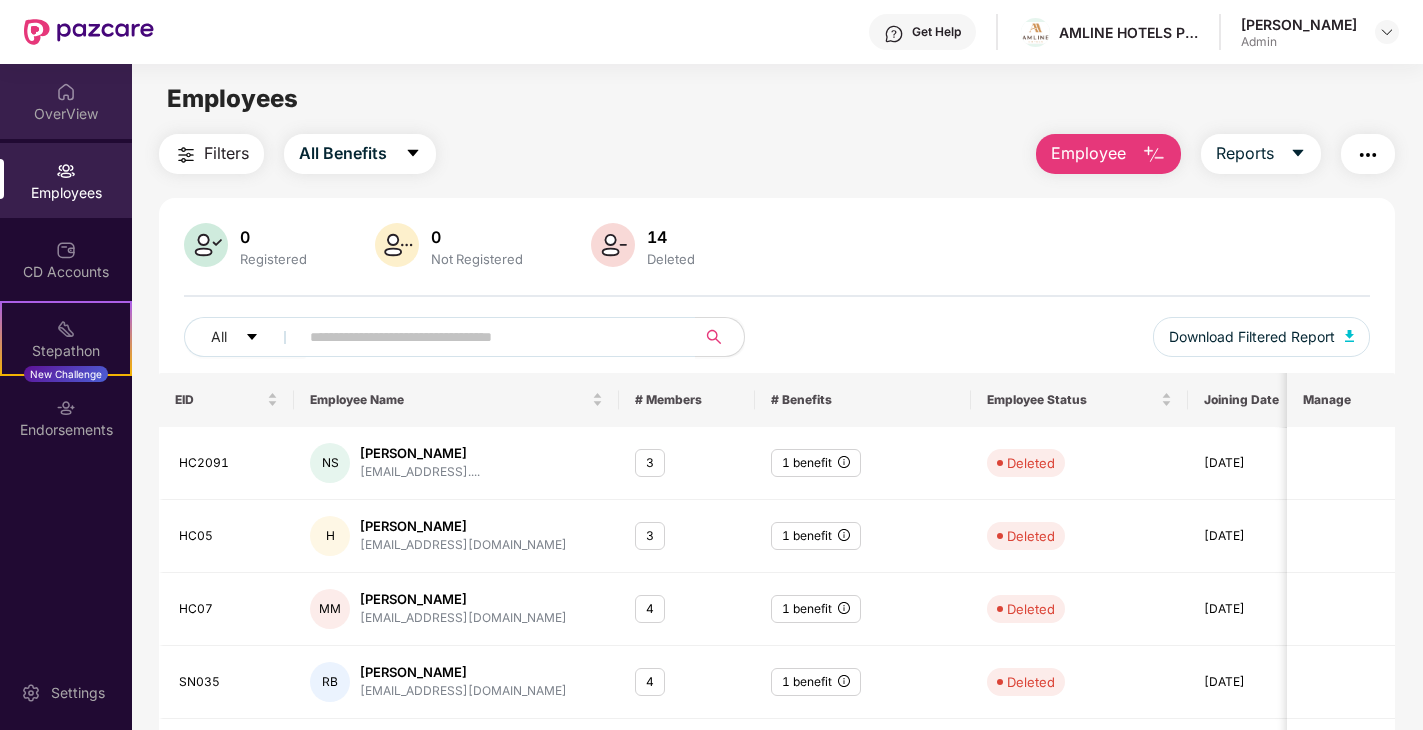 click on "OverView" at bounding box center (66, 114) 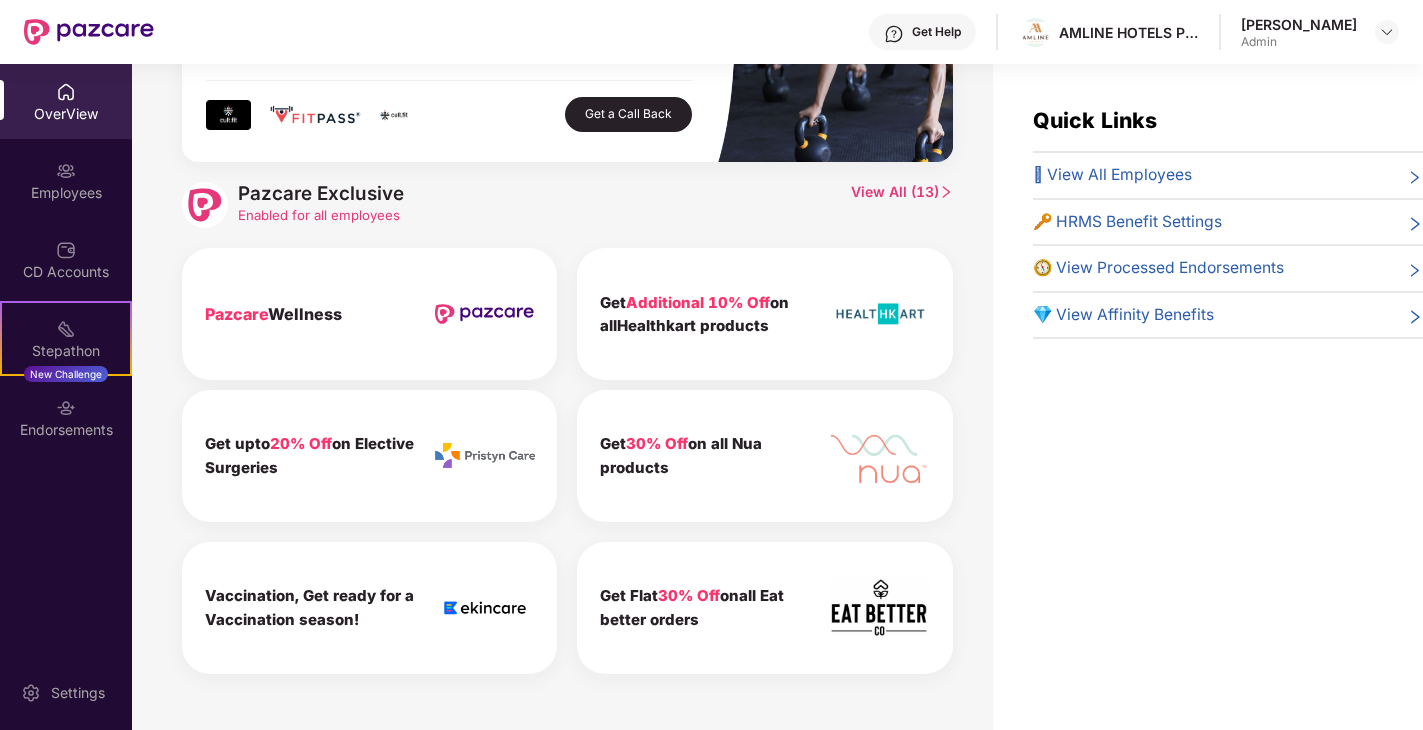 scroll, scrollTop: 447, scrollLeft: 0, axis: vertical 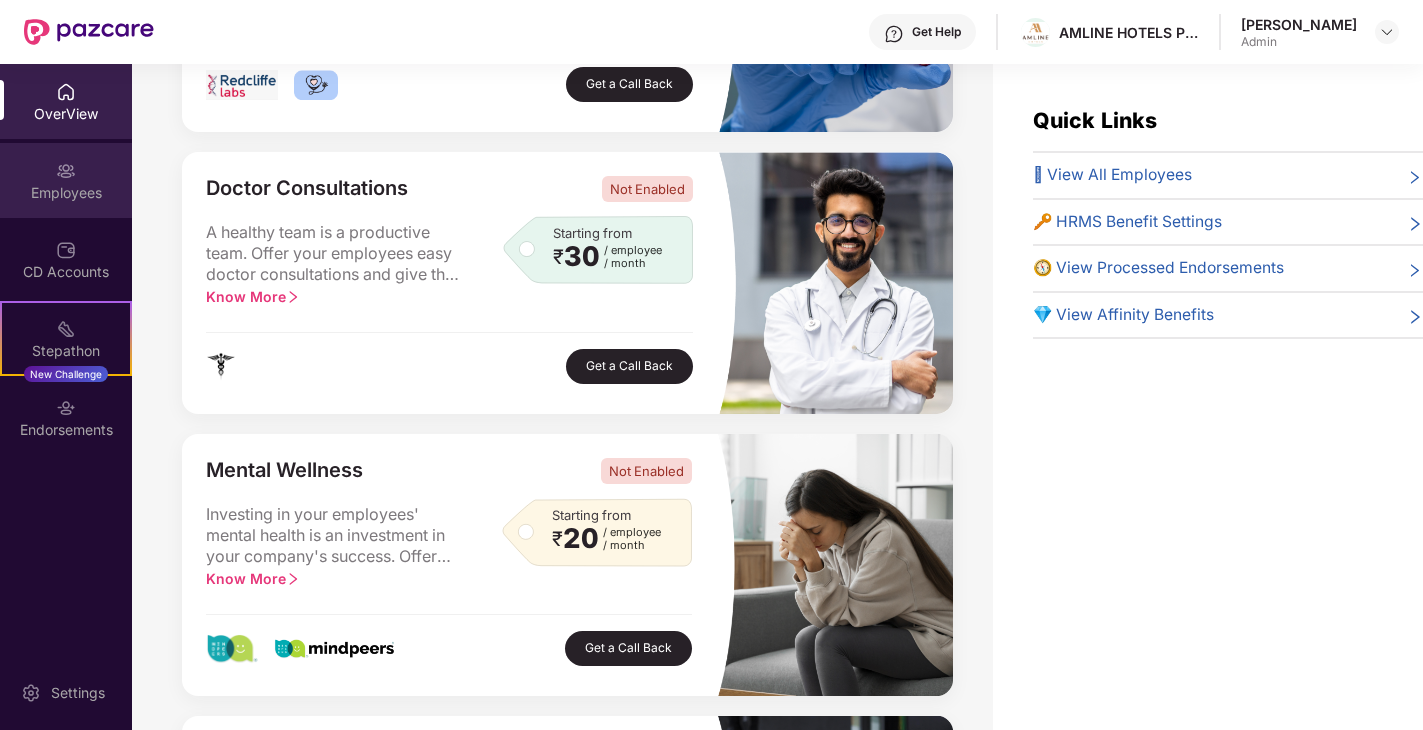 click on "Employees" at bounding box center (66, 193) 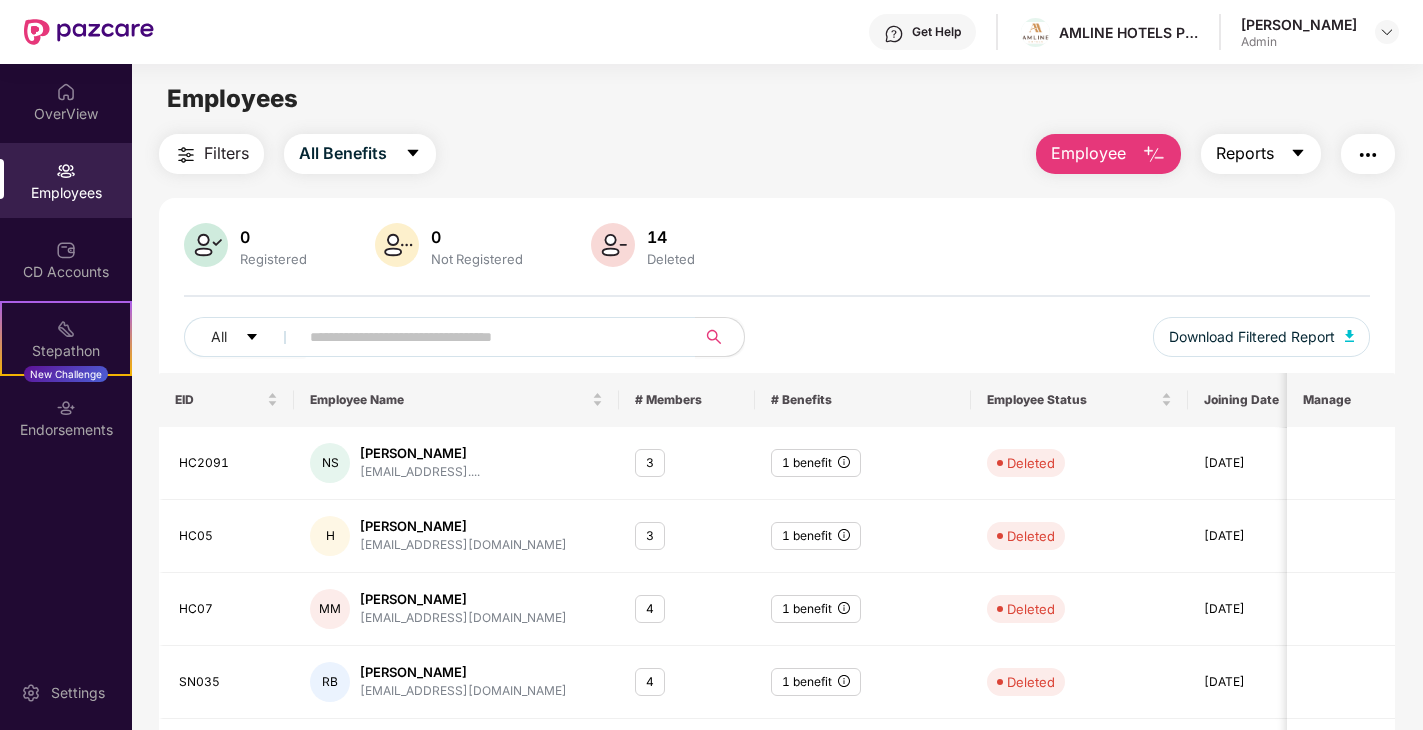 click 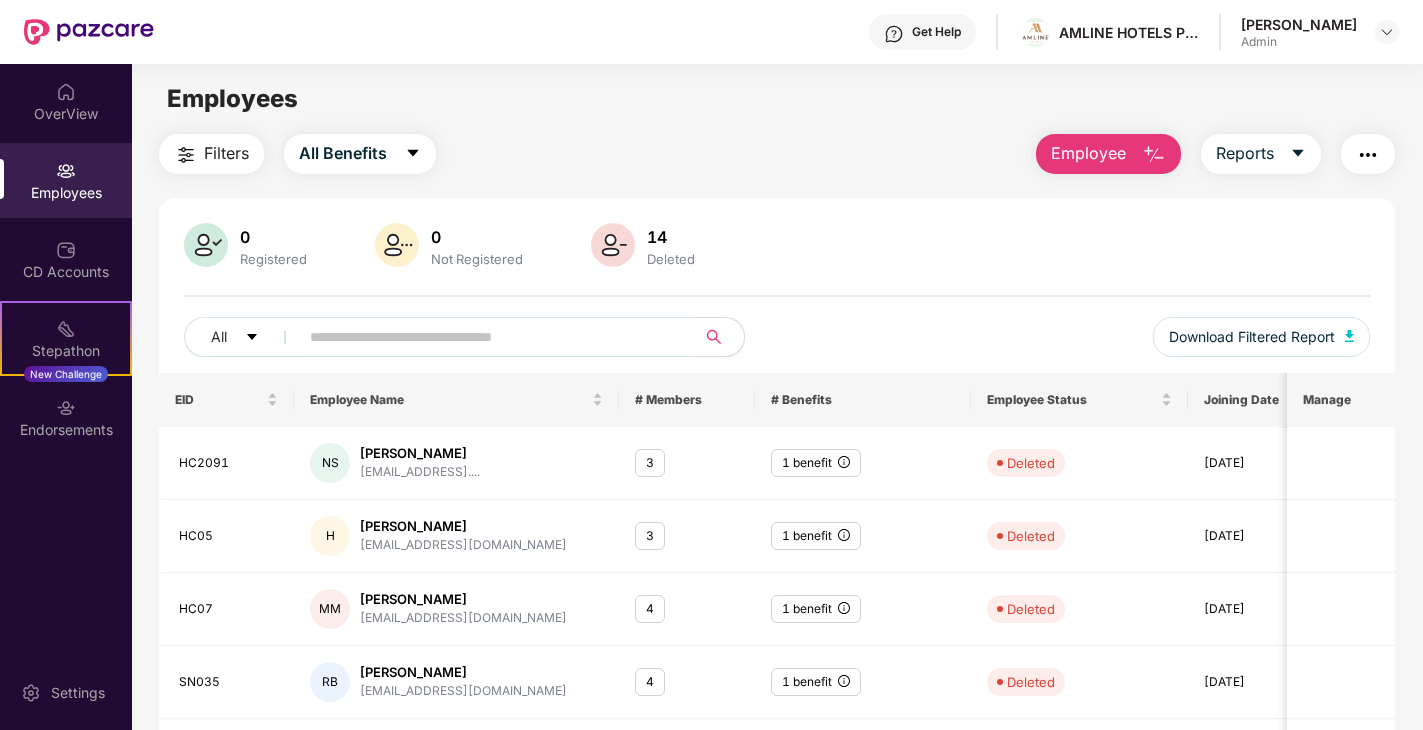 click at bounding box center [1368, 155] 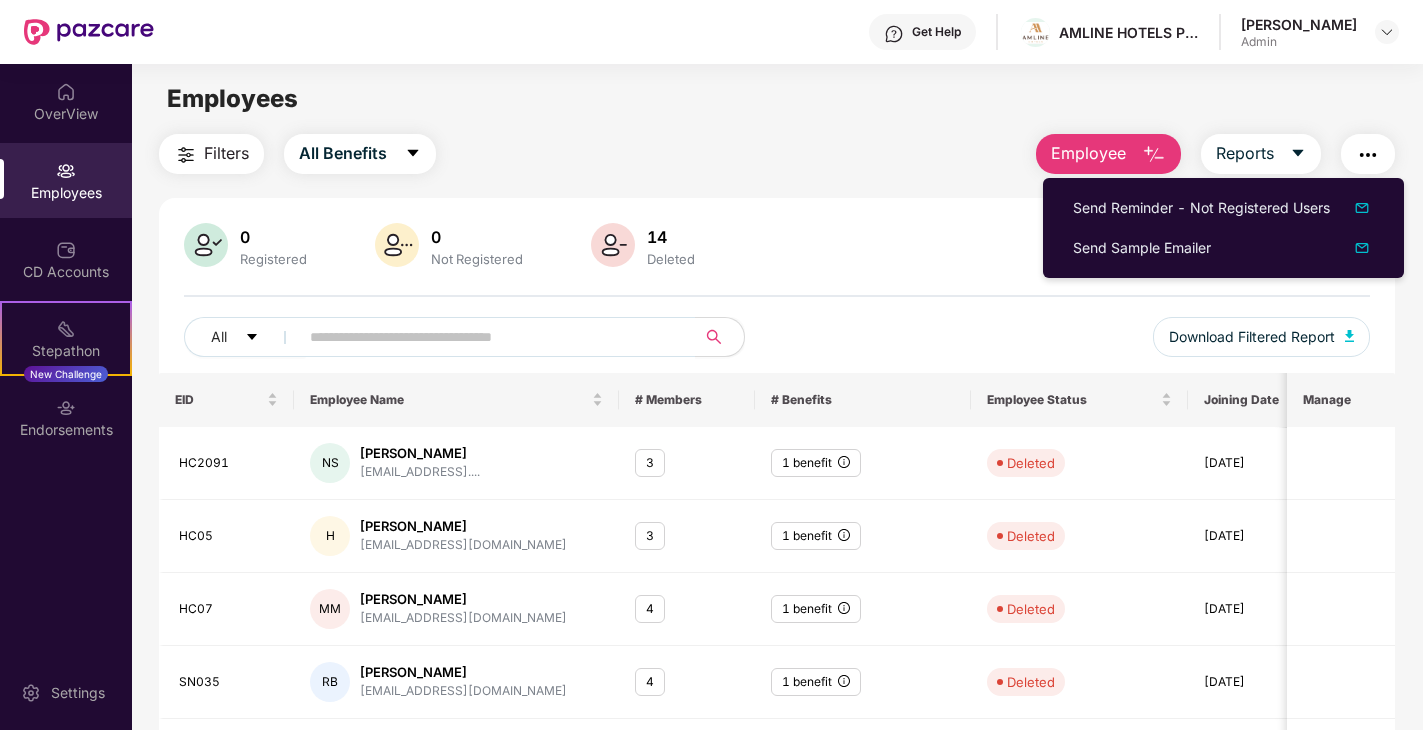 click on "Filters" at bounding box center [226, 153] 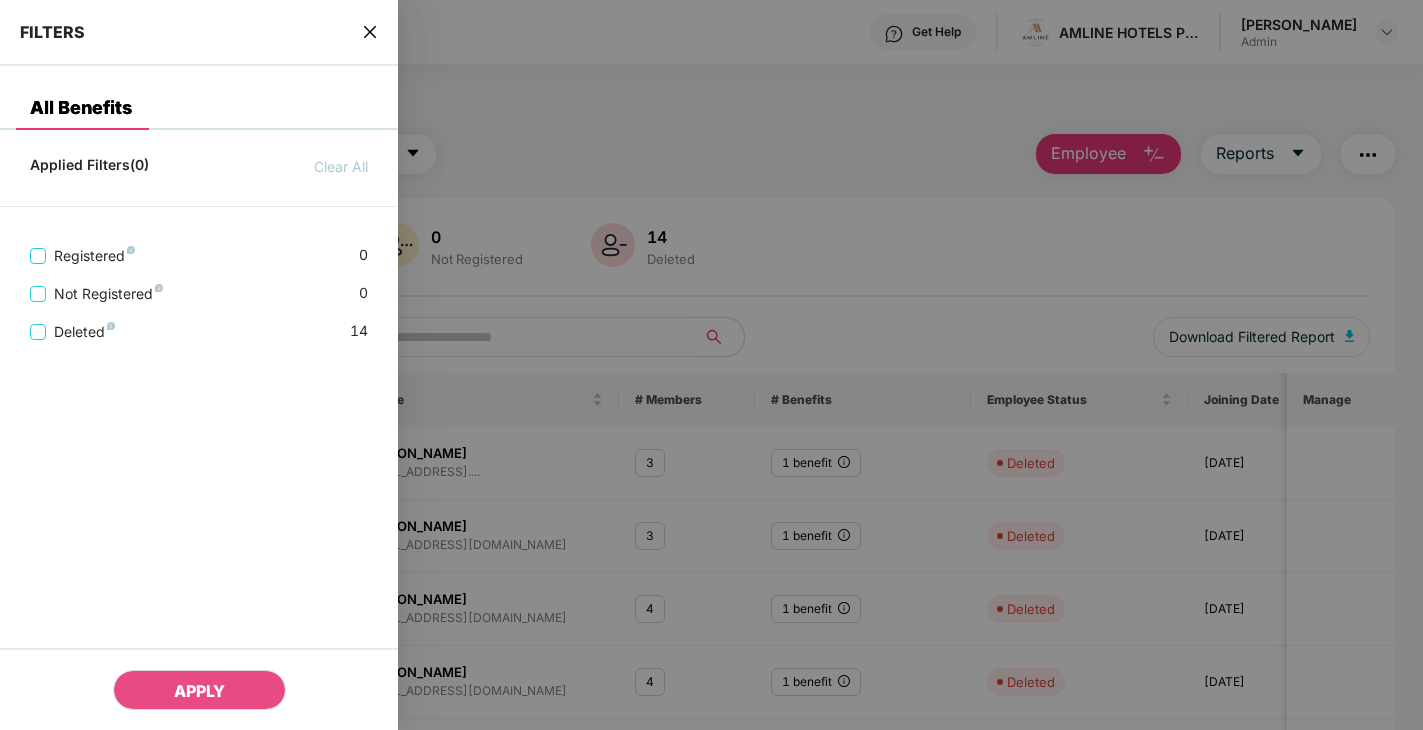 click at bounding box center (711, 365) 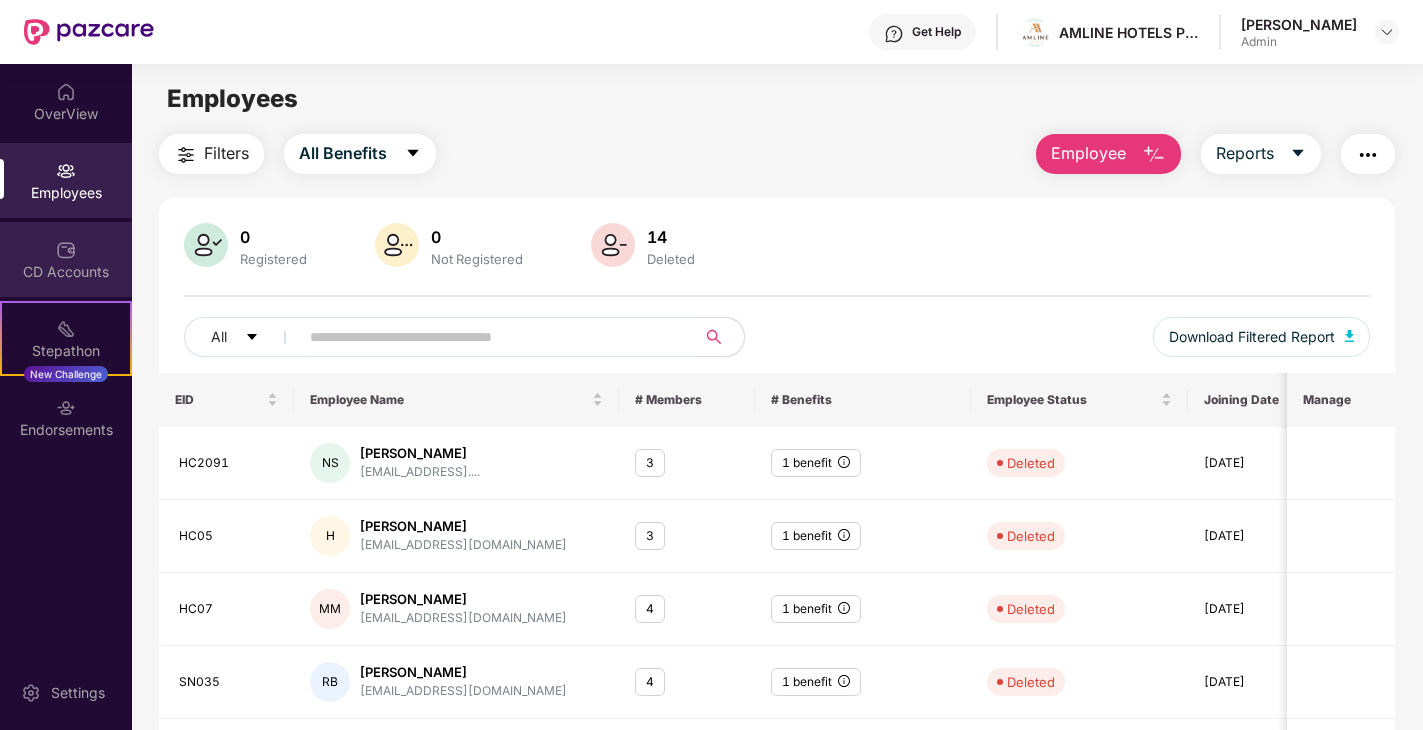 click on "CD Accounts" at bounding box center (66, 259) 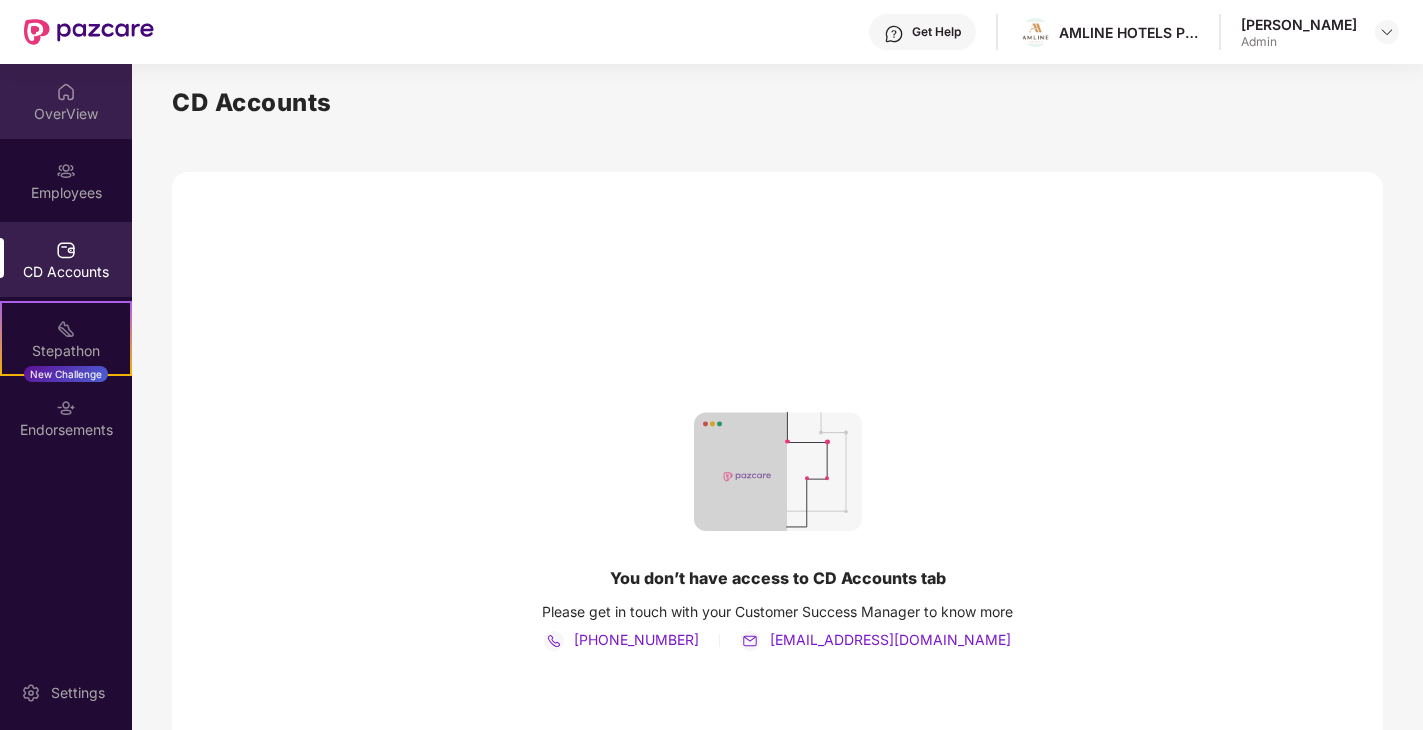 click on "OverView" at bounding box center [66, 114] 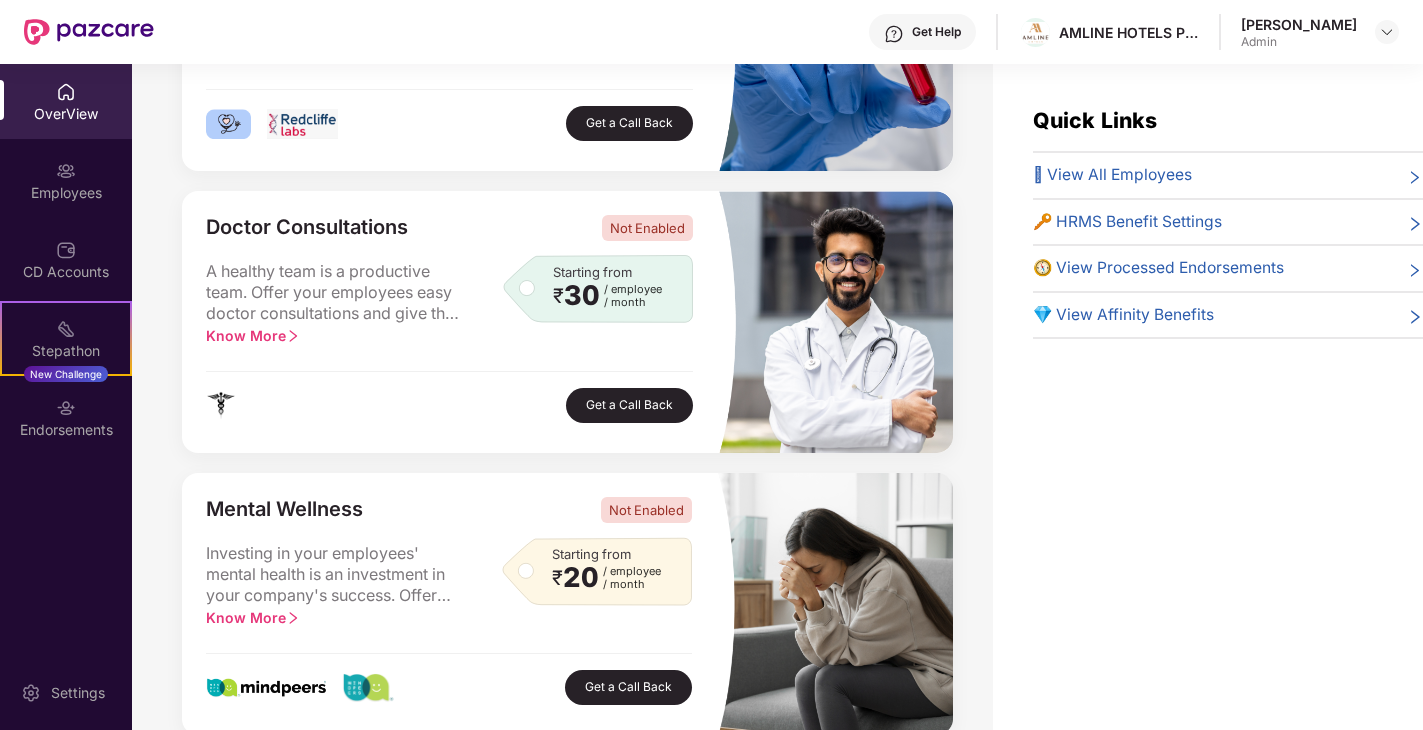 scroll, scrollTop: 0, scrollLeft: 0, axis: both 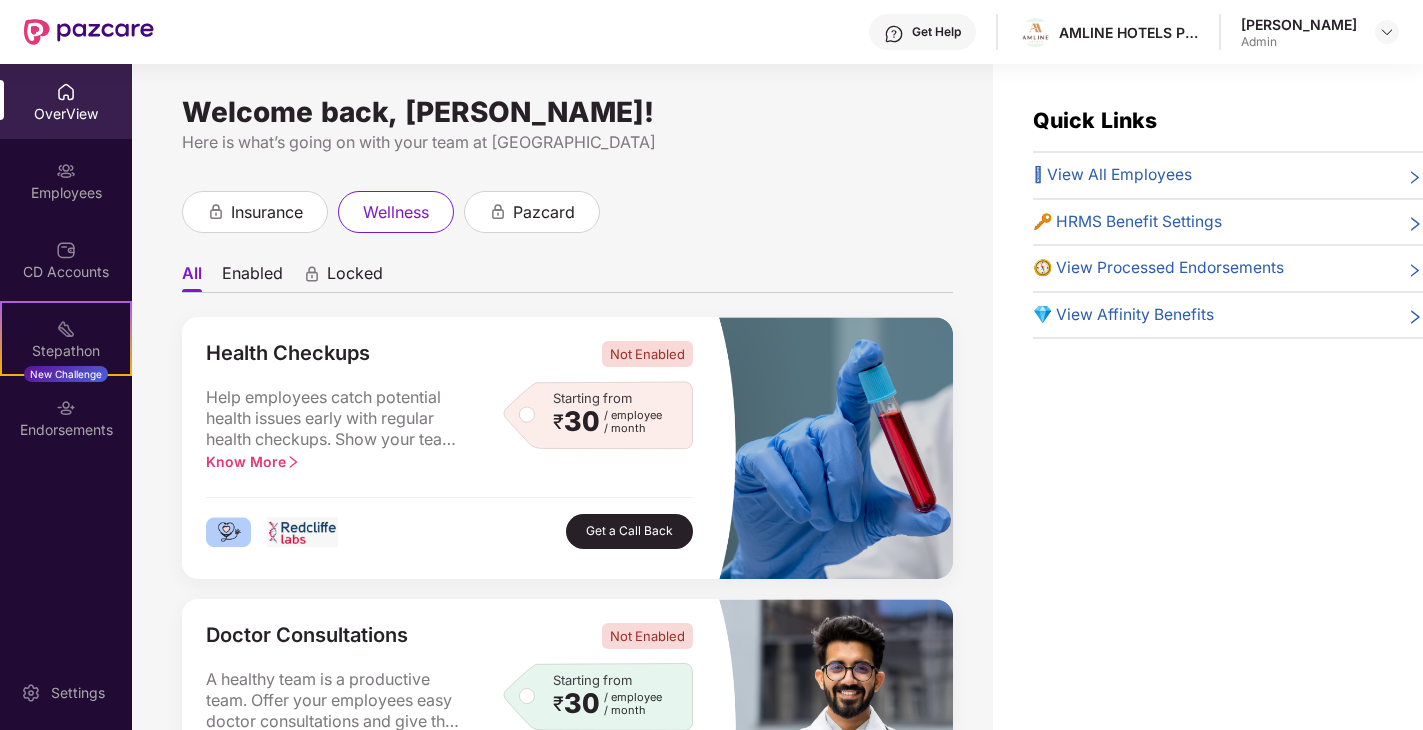 click on "🪪 View All Employees" at bounding box center [1112, 175] 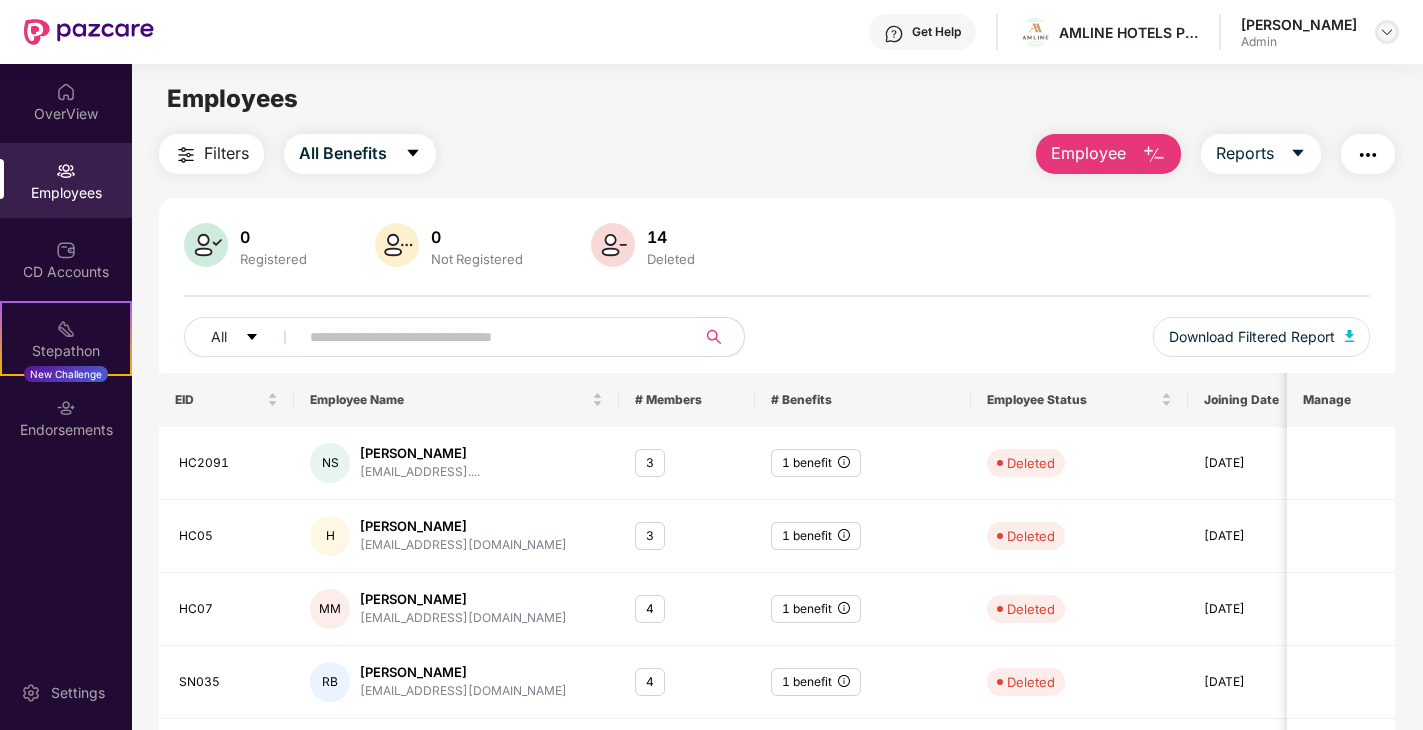 click at bounding box center (1387, 32) 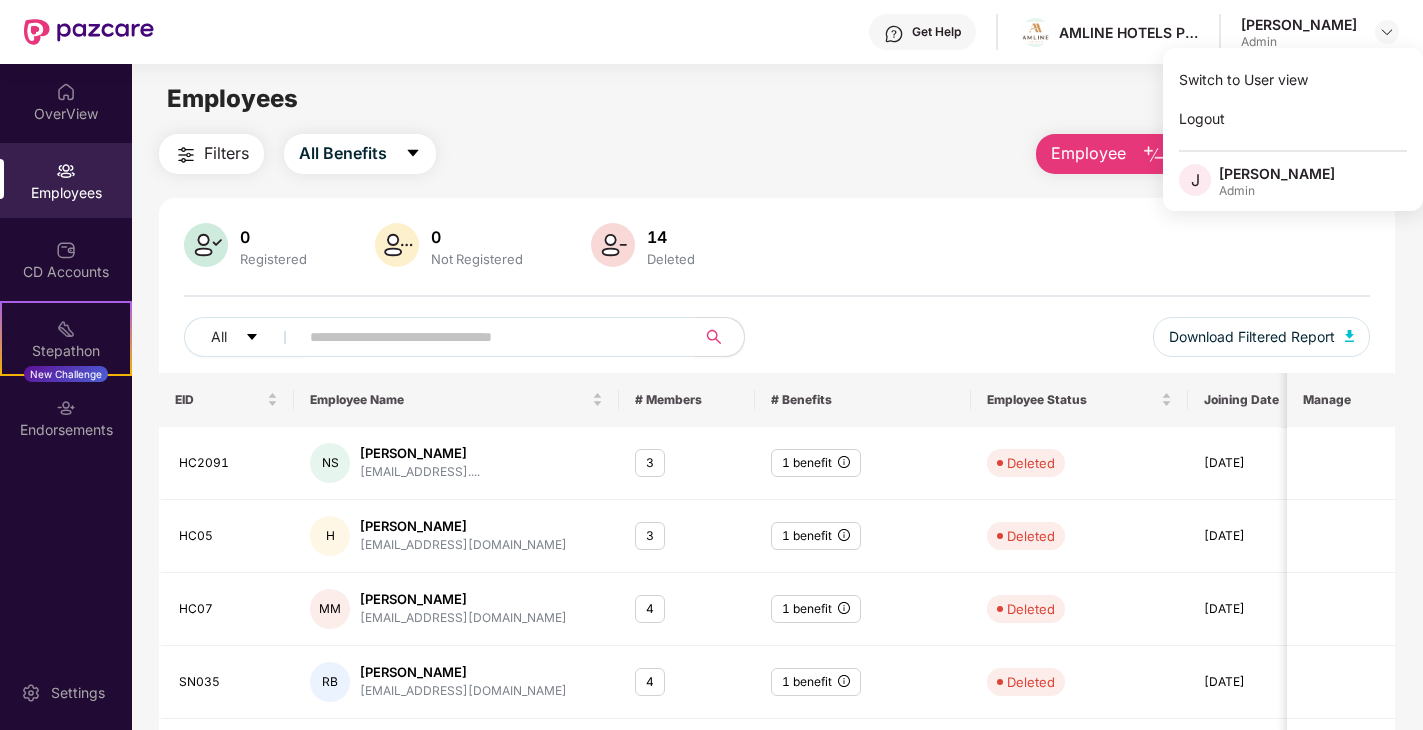 click on "Filters All Benefits Employee  Reports" at bounding box center [777, 154] 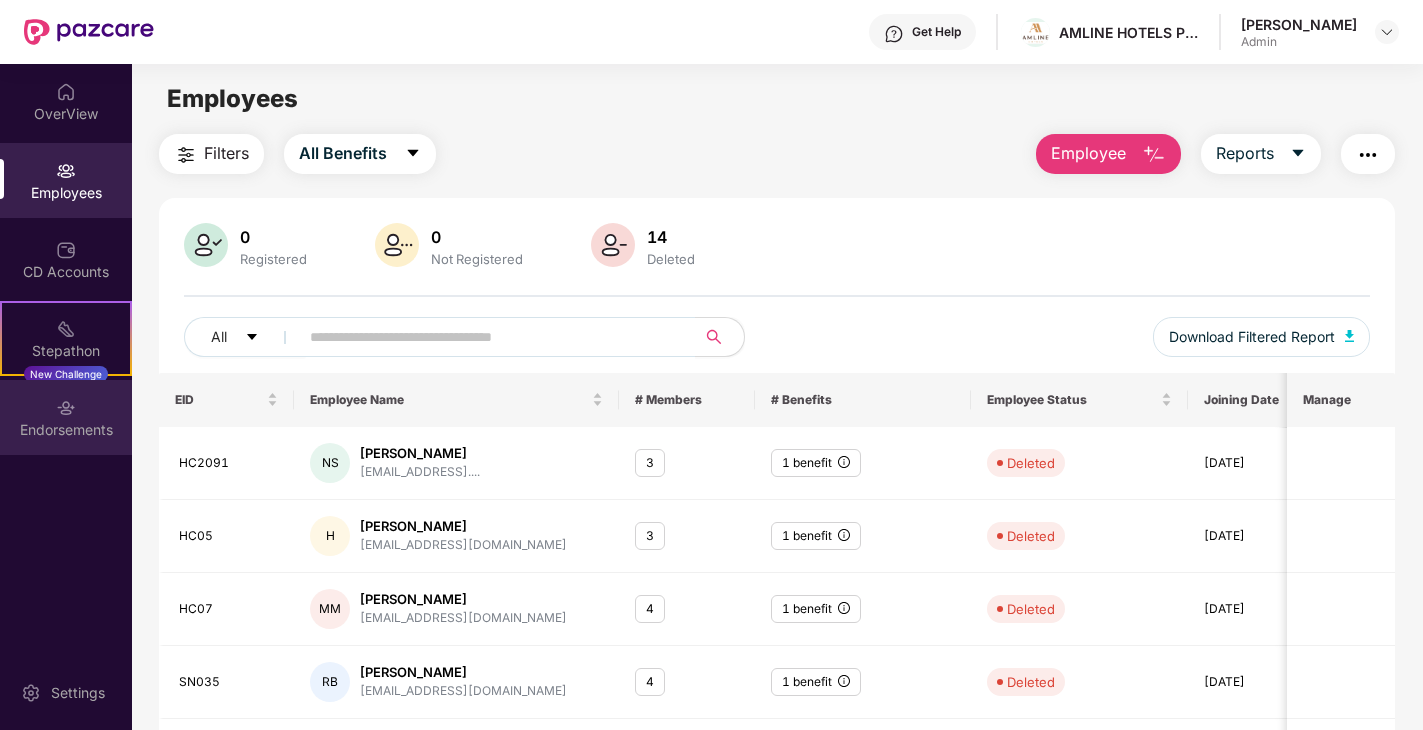 click on "Endorsements" at bounding box center [66, 430] 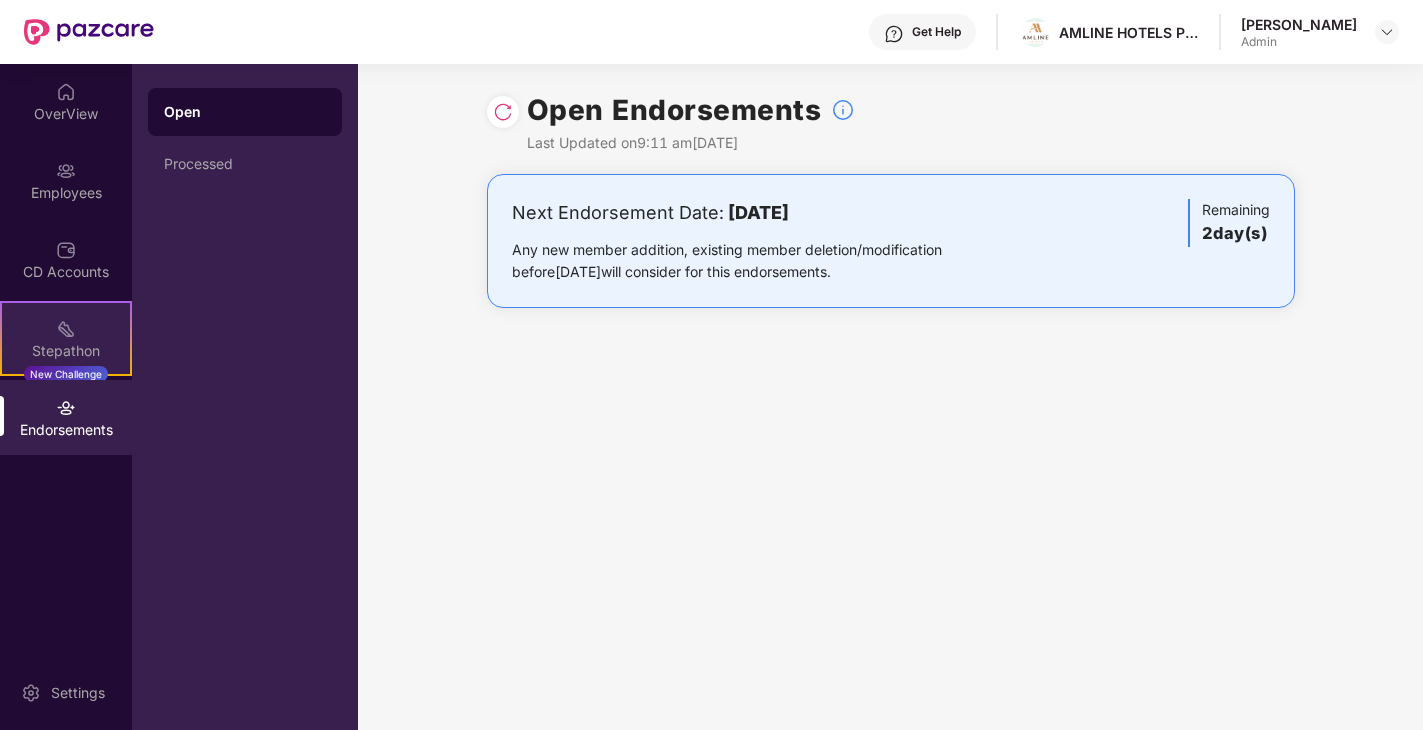 click on "Stepathon New Challenge" at bounding box center [66, 338] 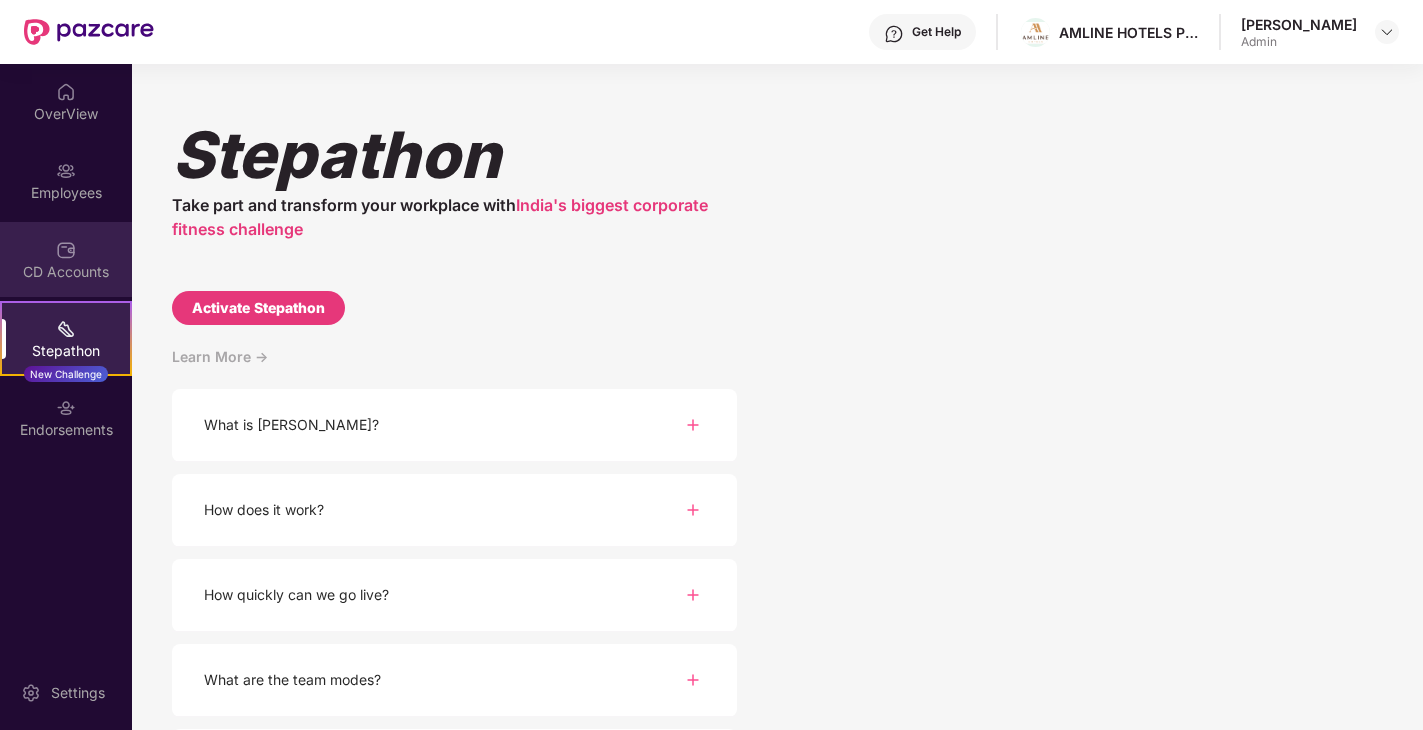 click on "CD Accounts" at bounding box center (66, 272) 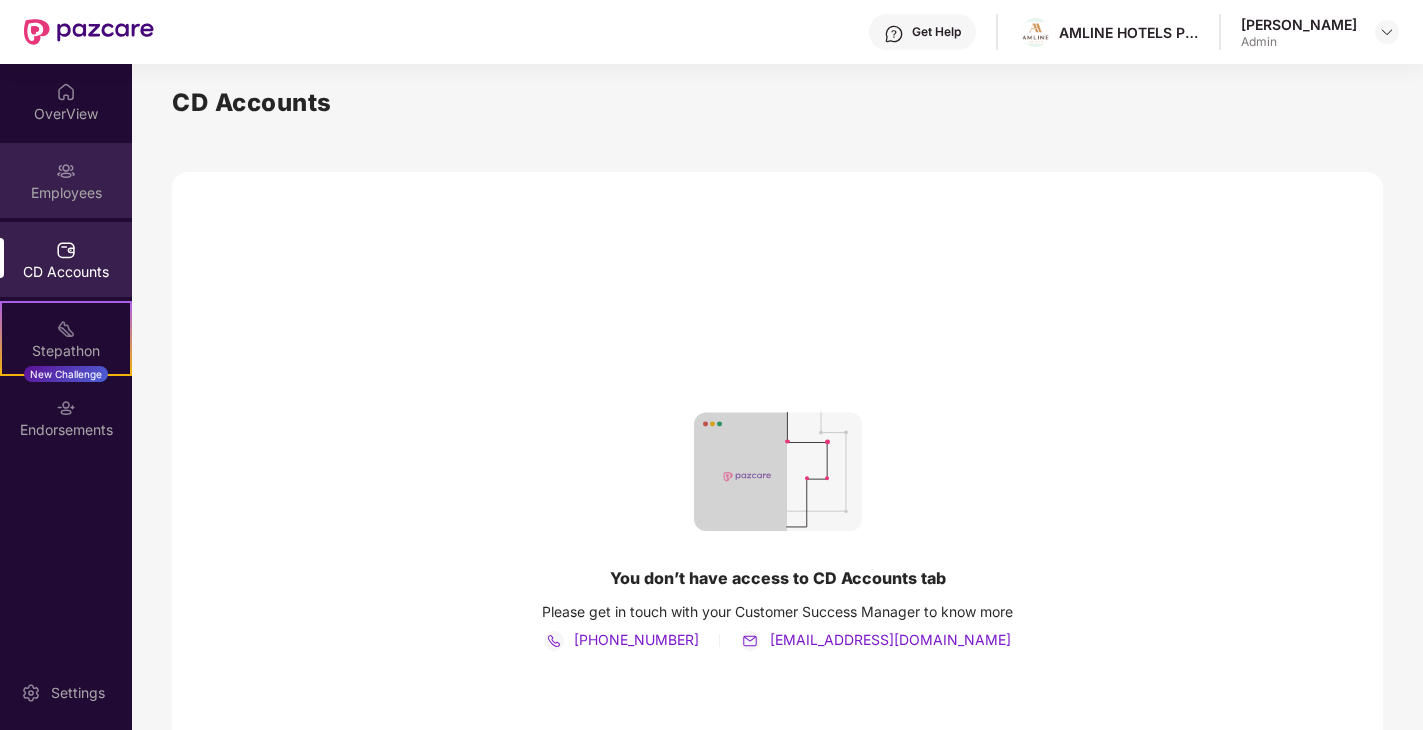 click on "Employees" at bounding box center (66, 193) 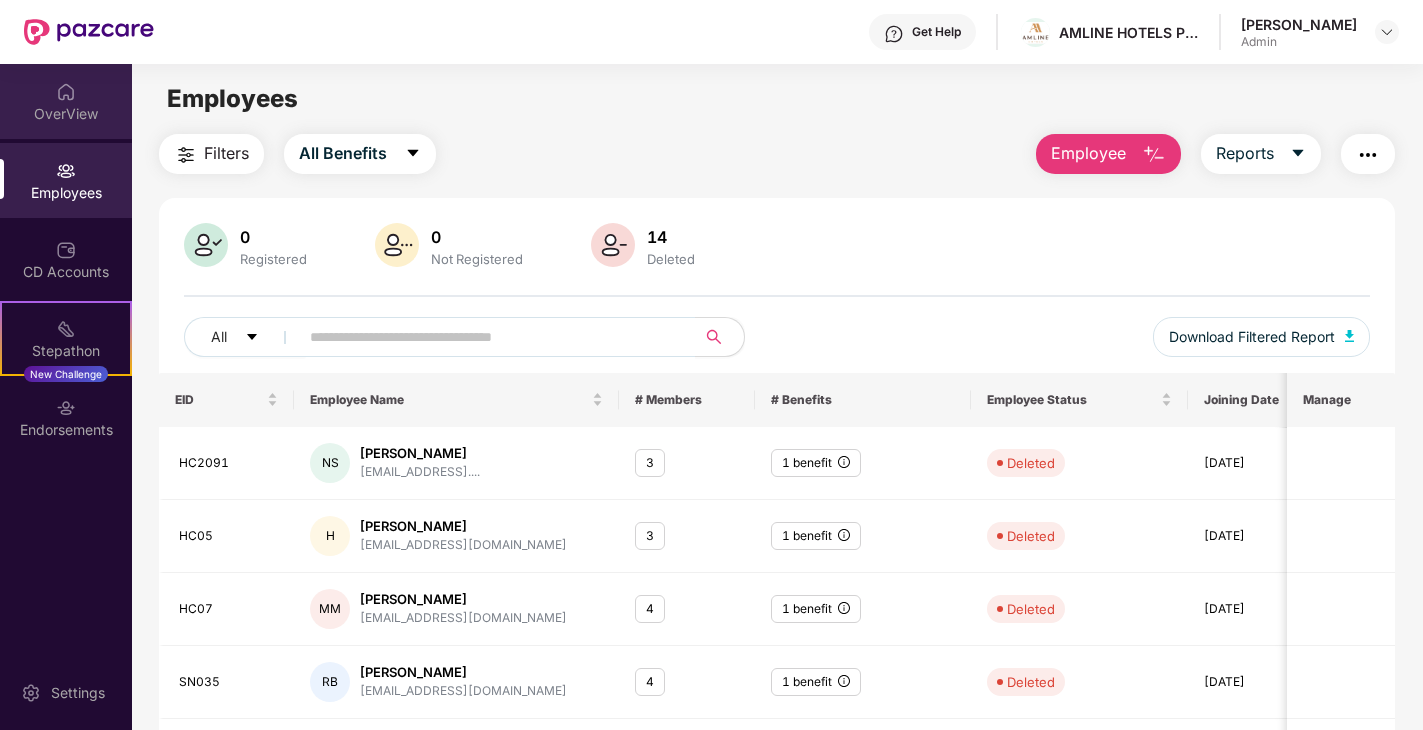 click on "OverView" at bounding box center [66, 114] 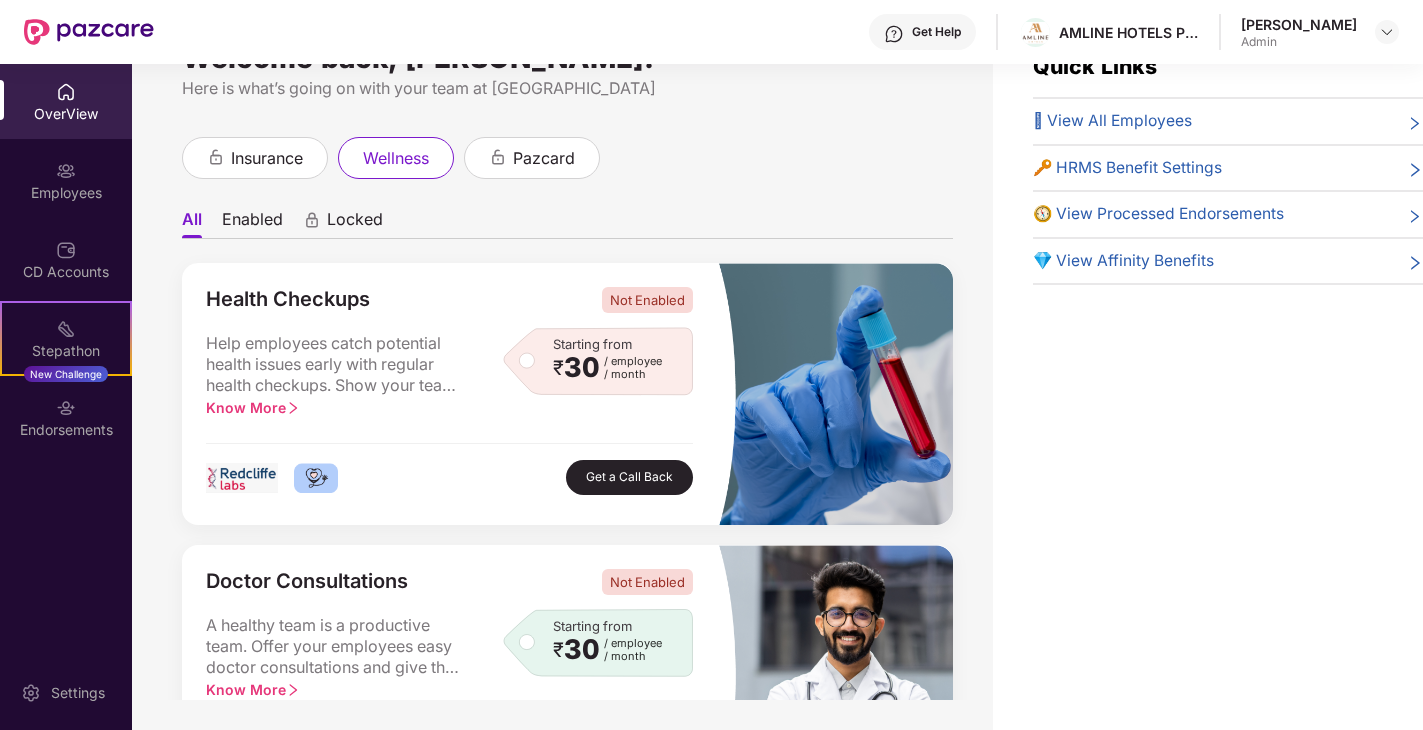 scroll, scrollTop: 64, scrollLeft: 0, axis: vertical 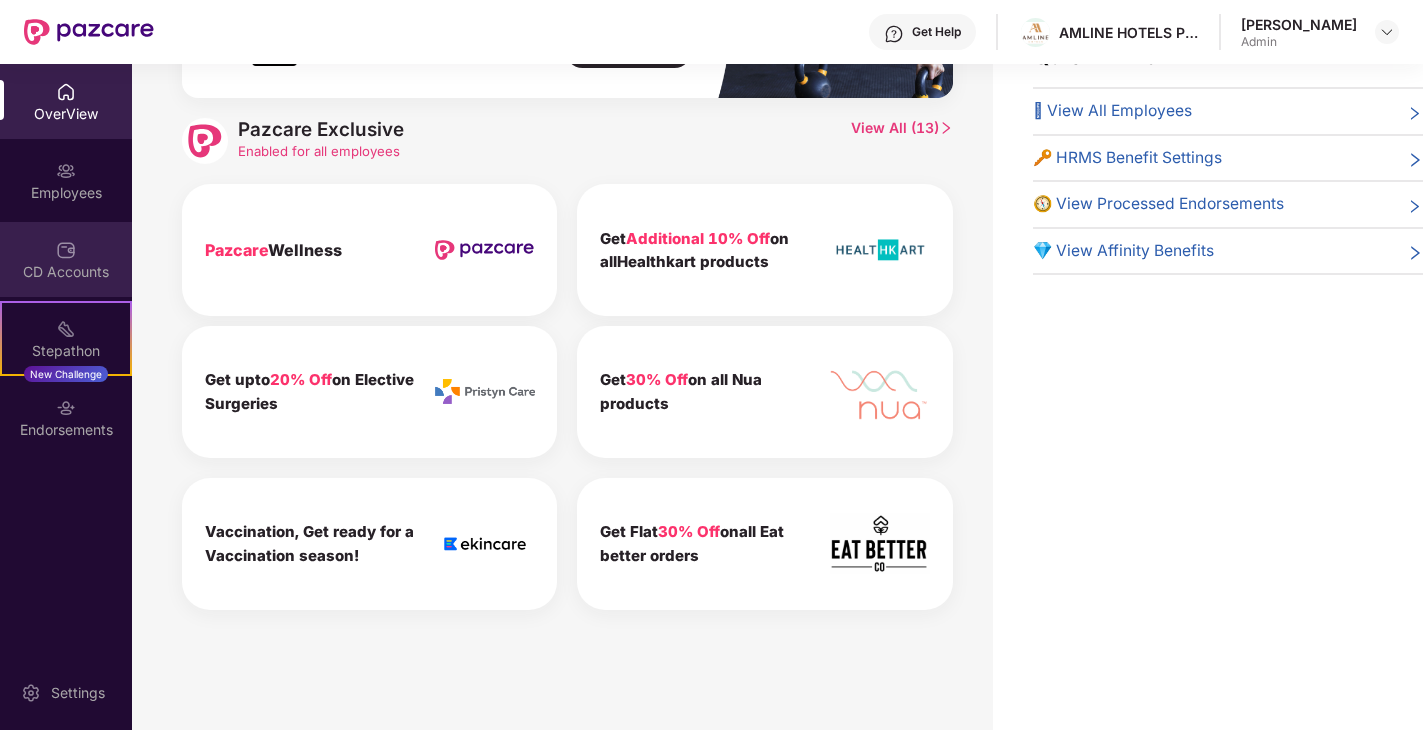 click on "CD Accounts" at bounding box center [66, 259] 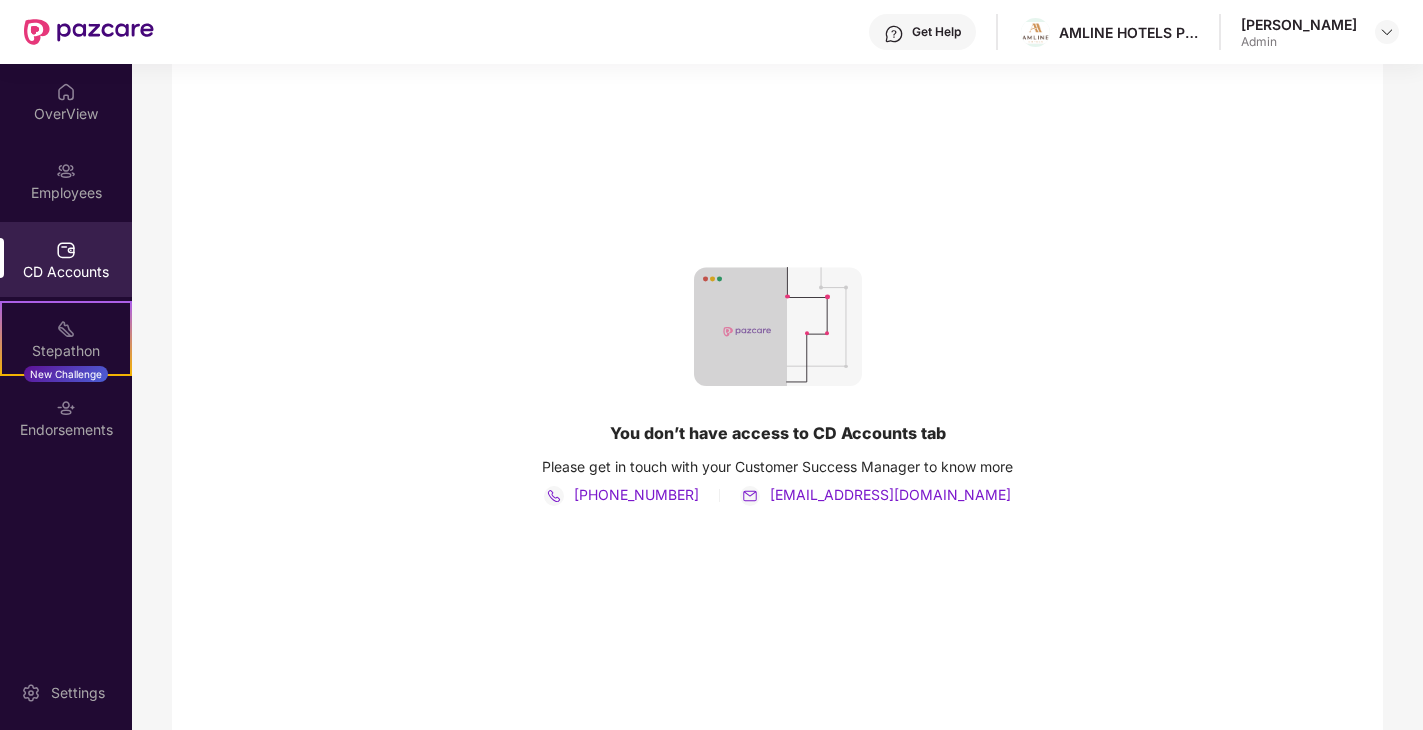 click on "Employees" at bounding box center [66, 180] 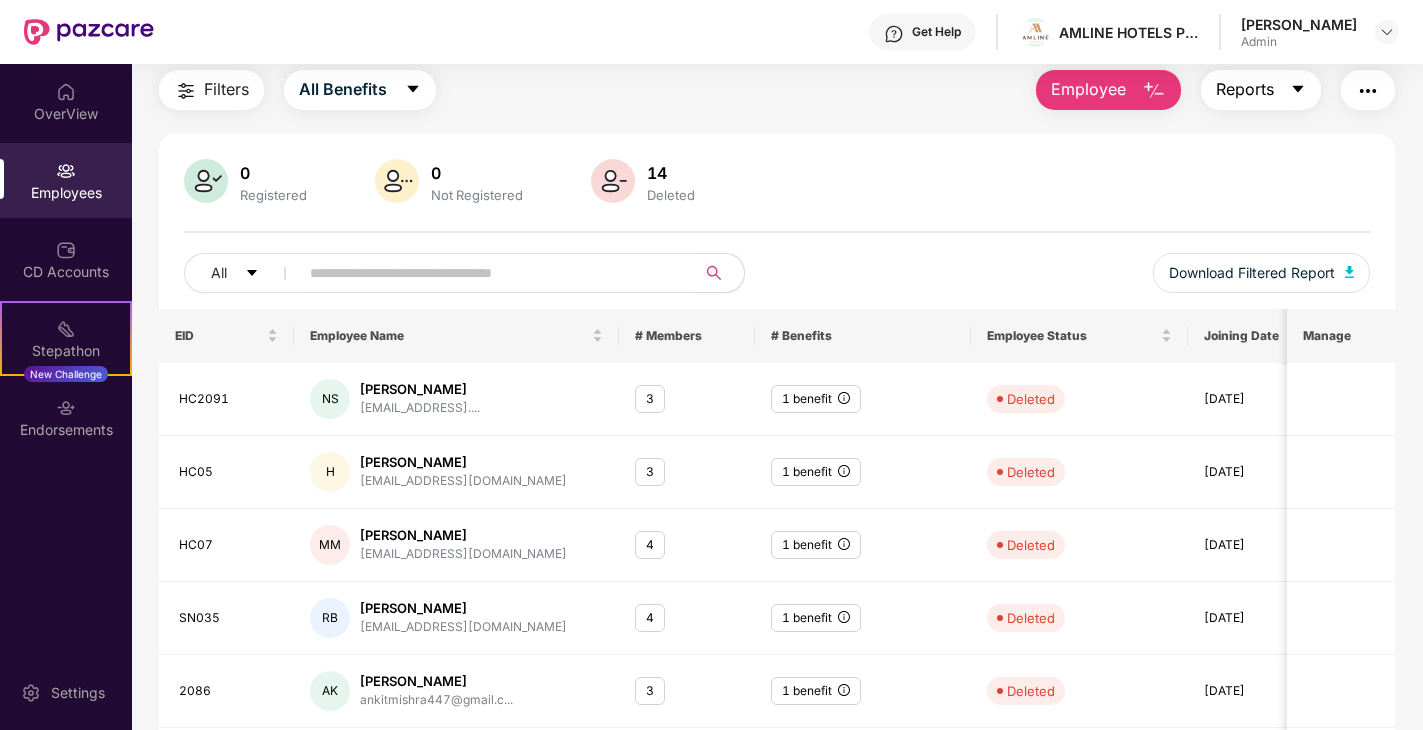 click 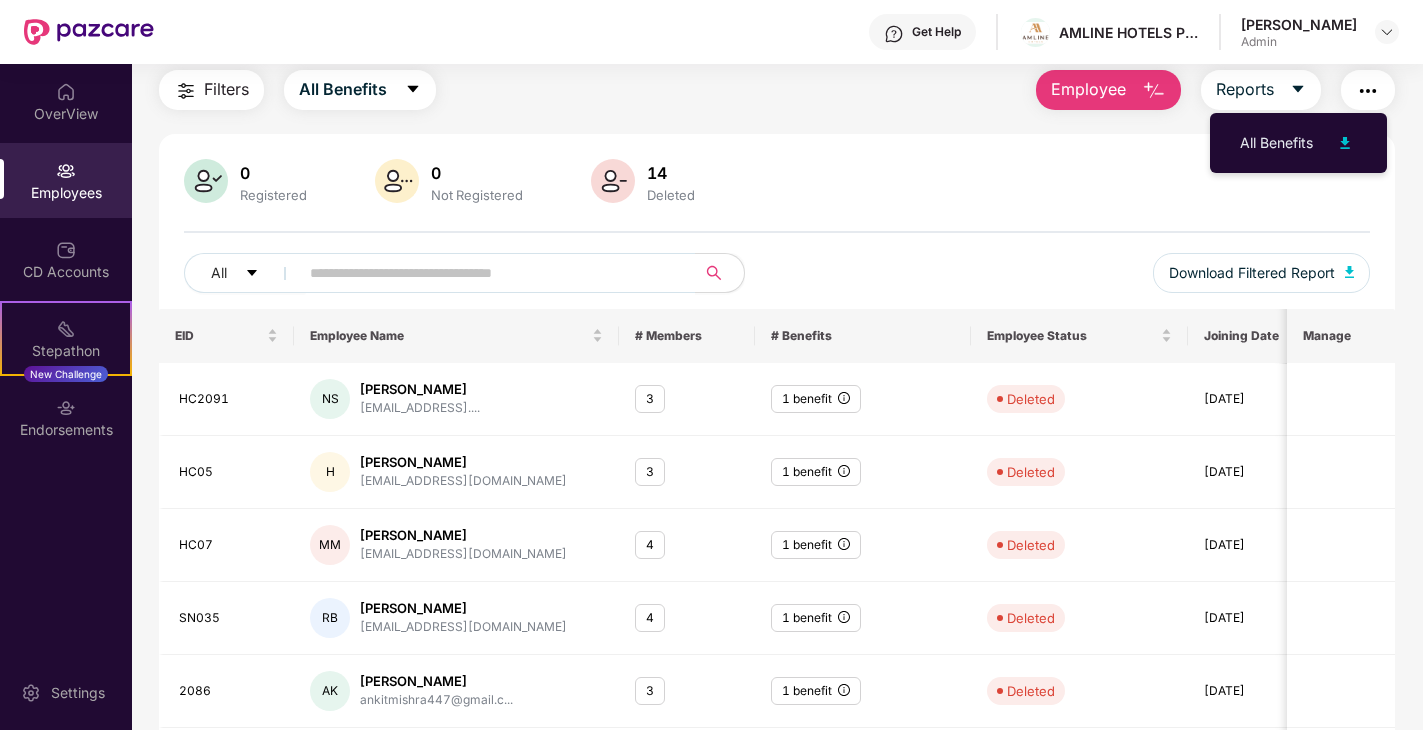 click at bounding box center [1368, 90] 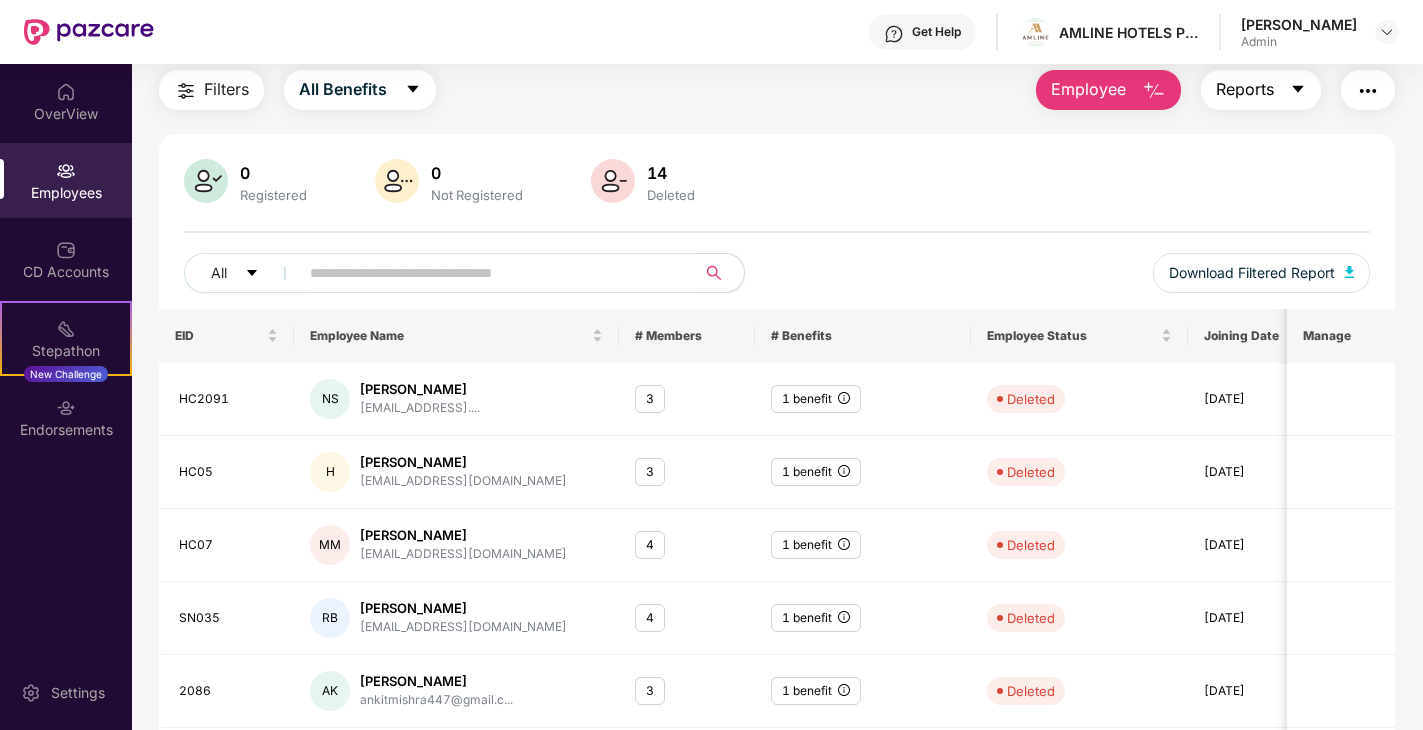 click 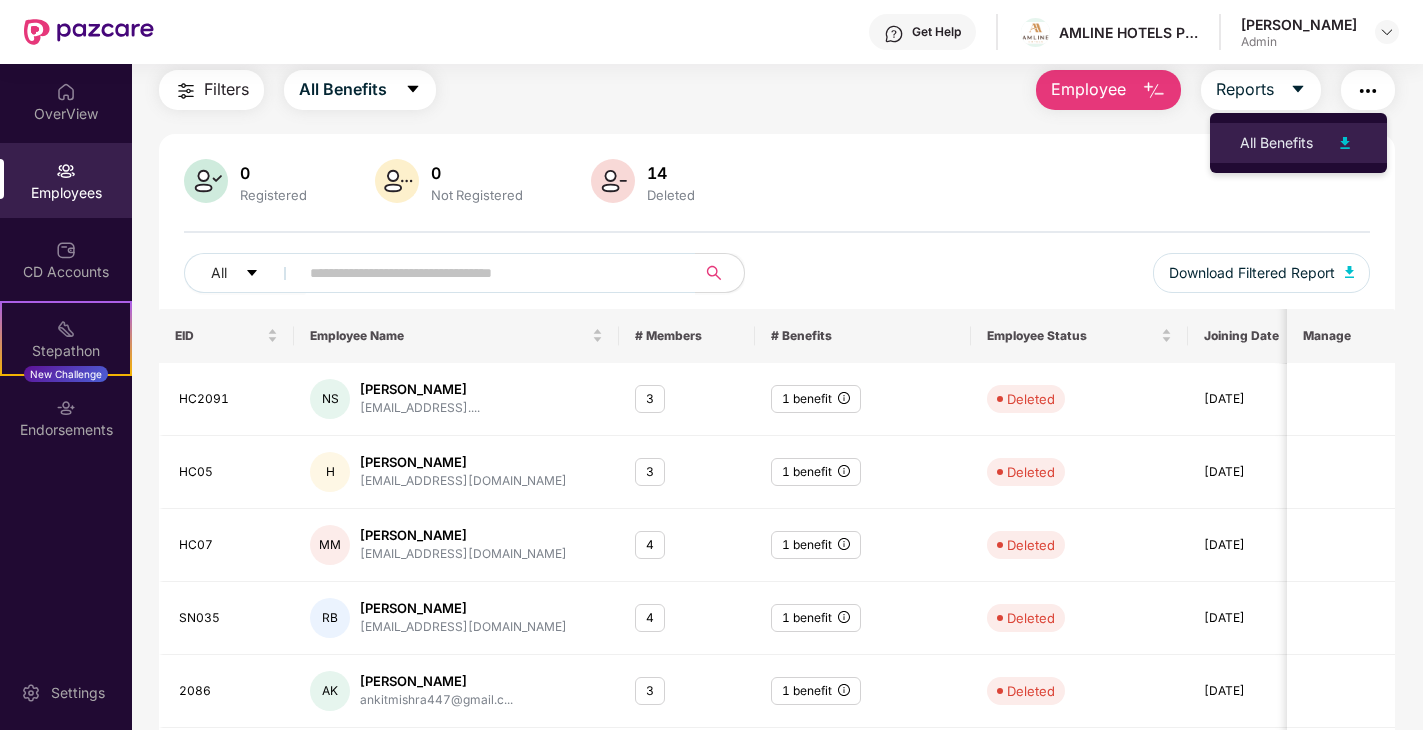 click on "All Benefits" at bounding box center [1276, 143] 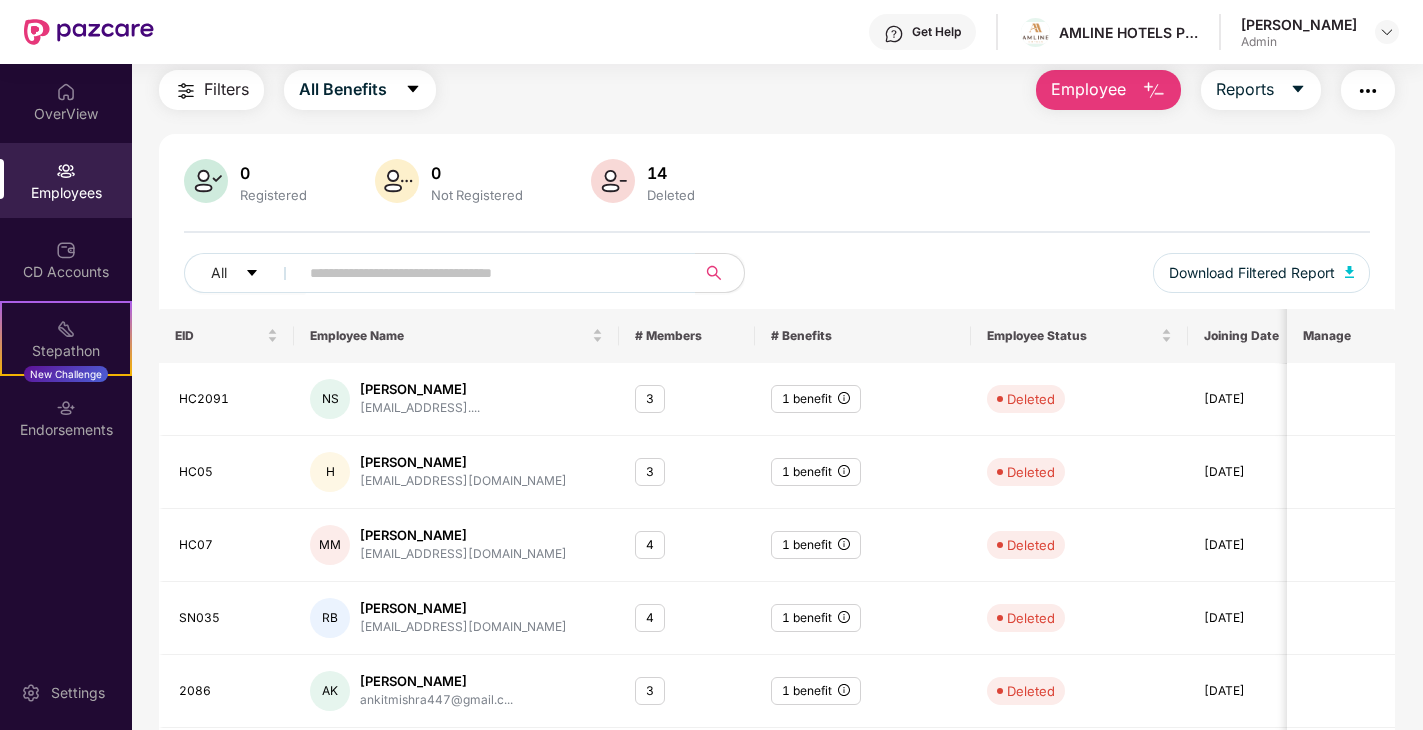 click at bounding box center (186, 91) 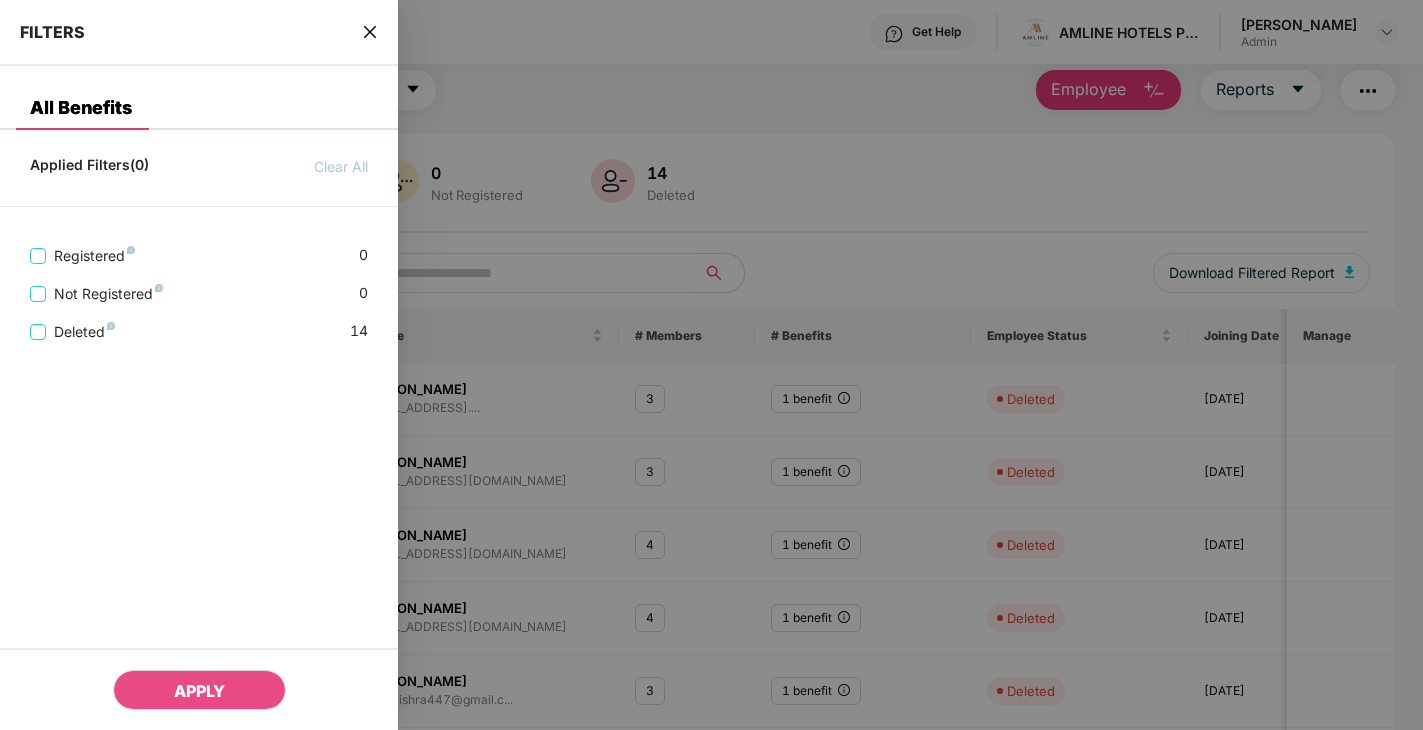 click at bounding box center (711, 365) 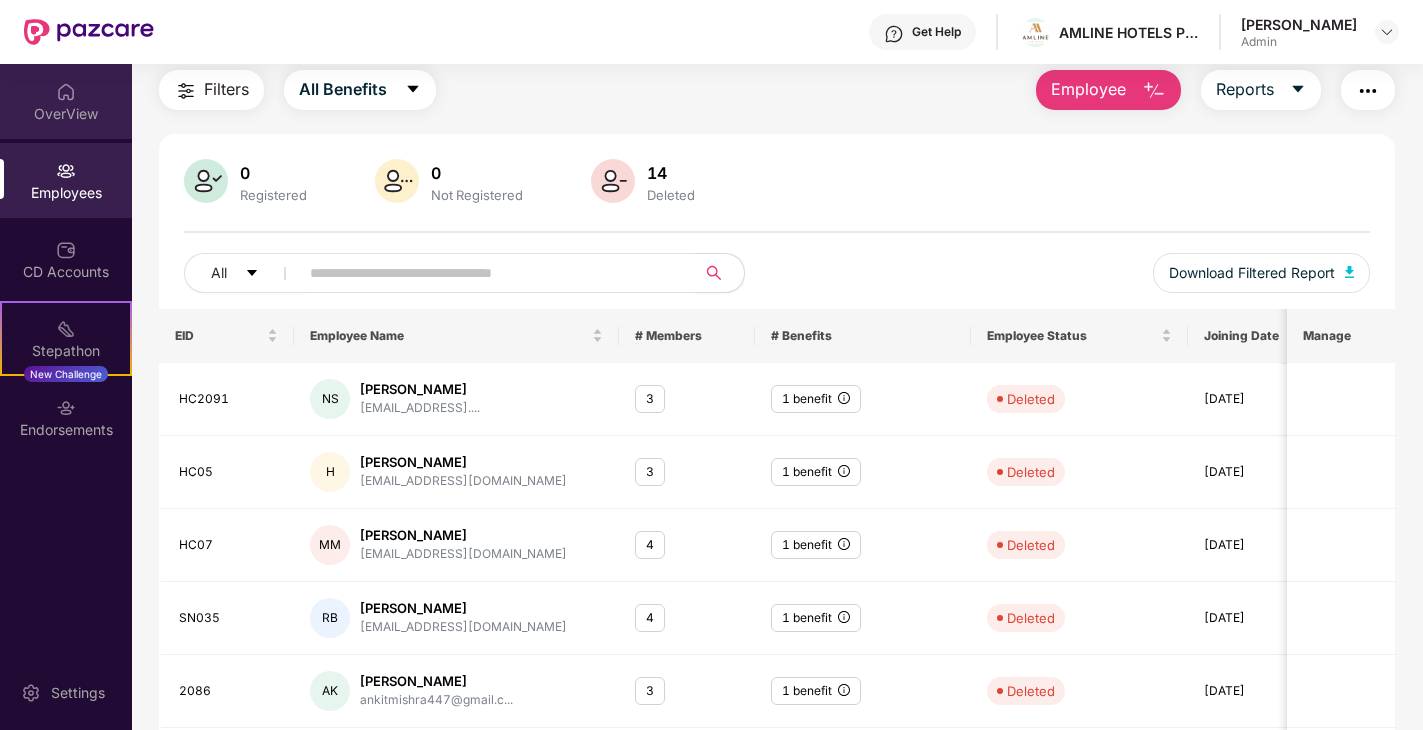 click on "OverView" at bounding box center [66, 101] 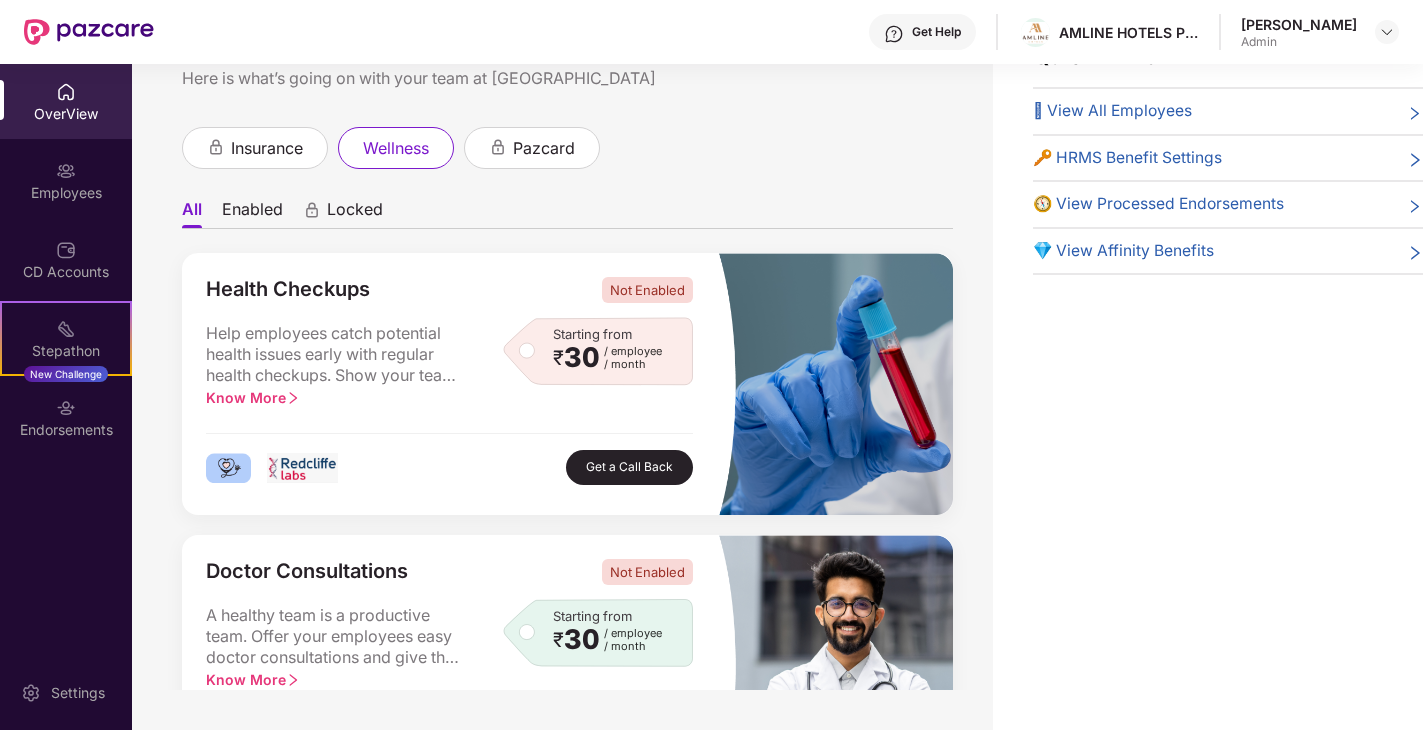 click on "OverView" at bounding box center (66, 101) 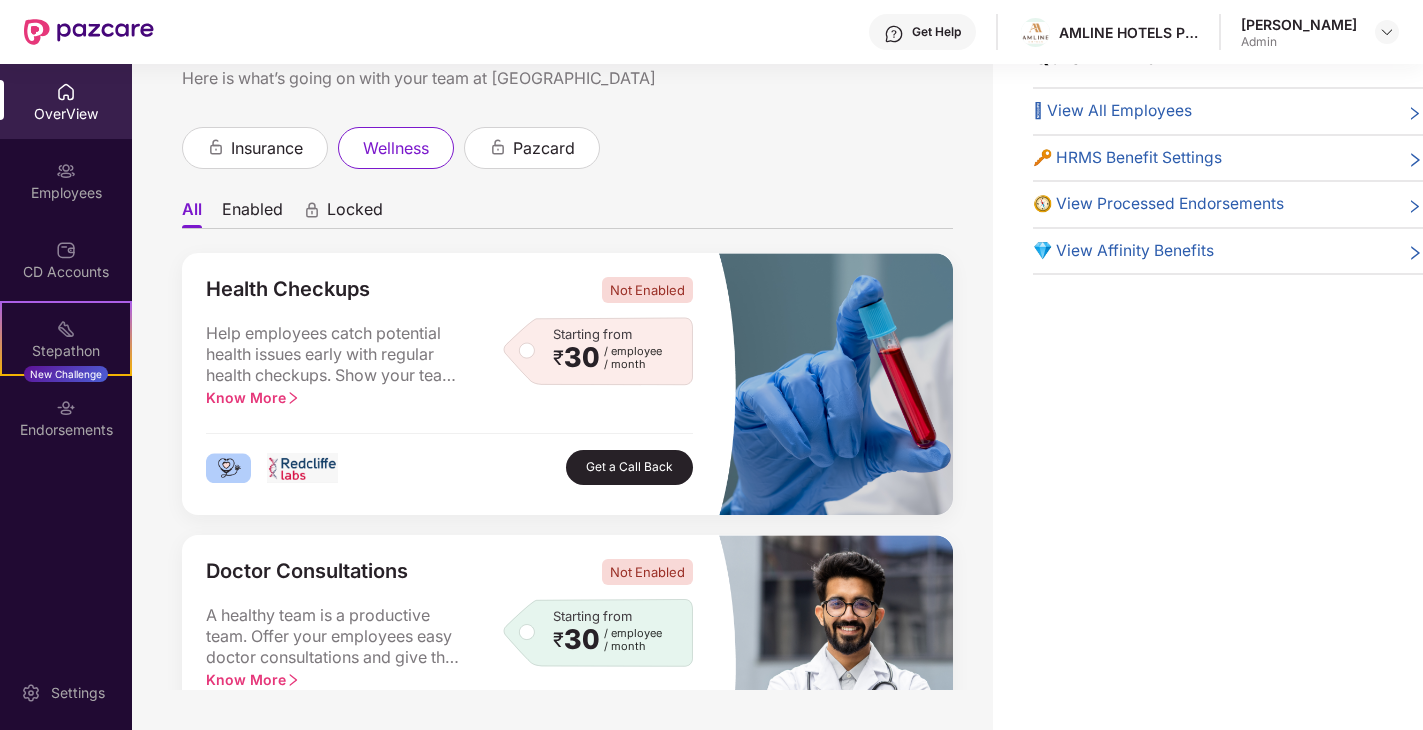 click on "OverView" at bounding box center [66, 114] 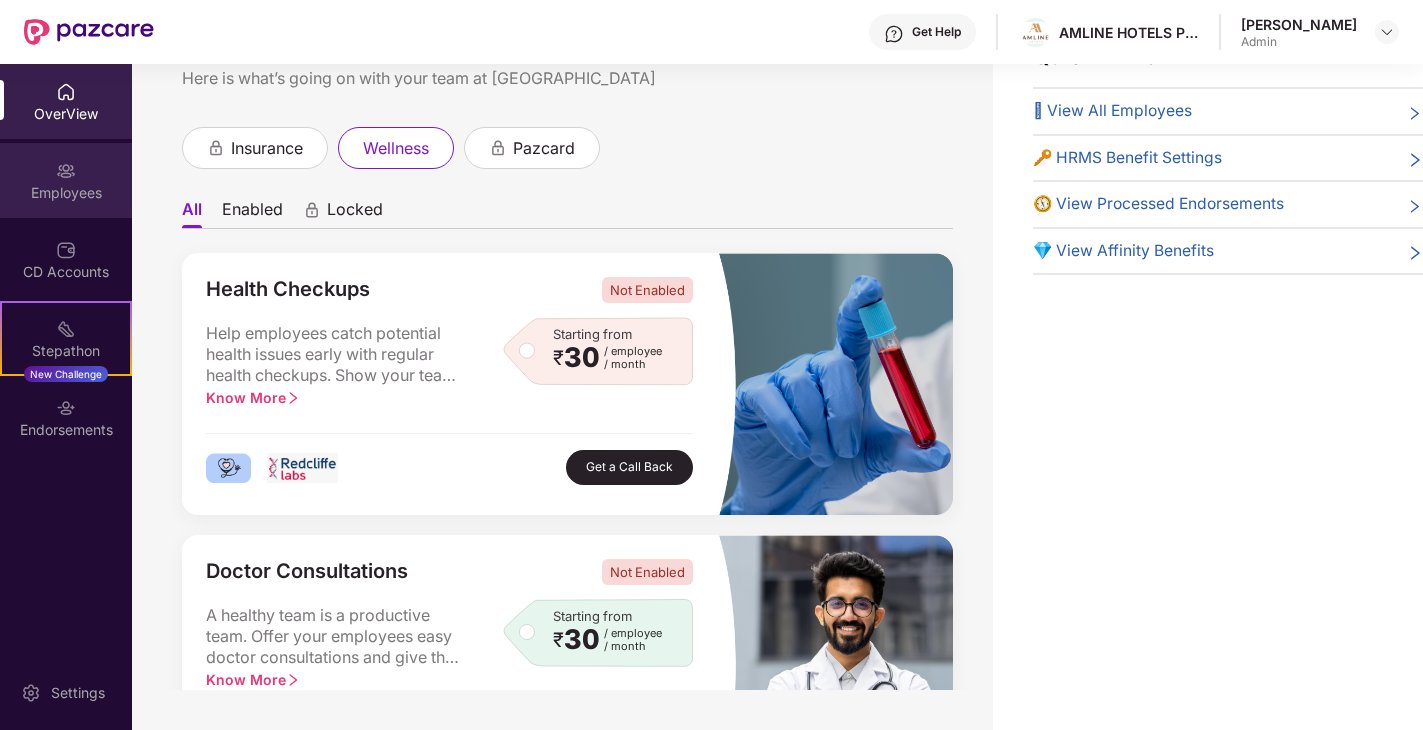 click on "Employees" at bounding box center [66, 193] 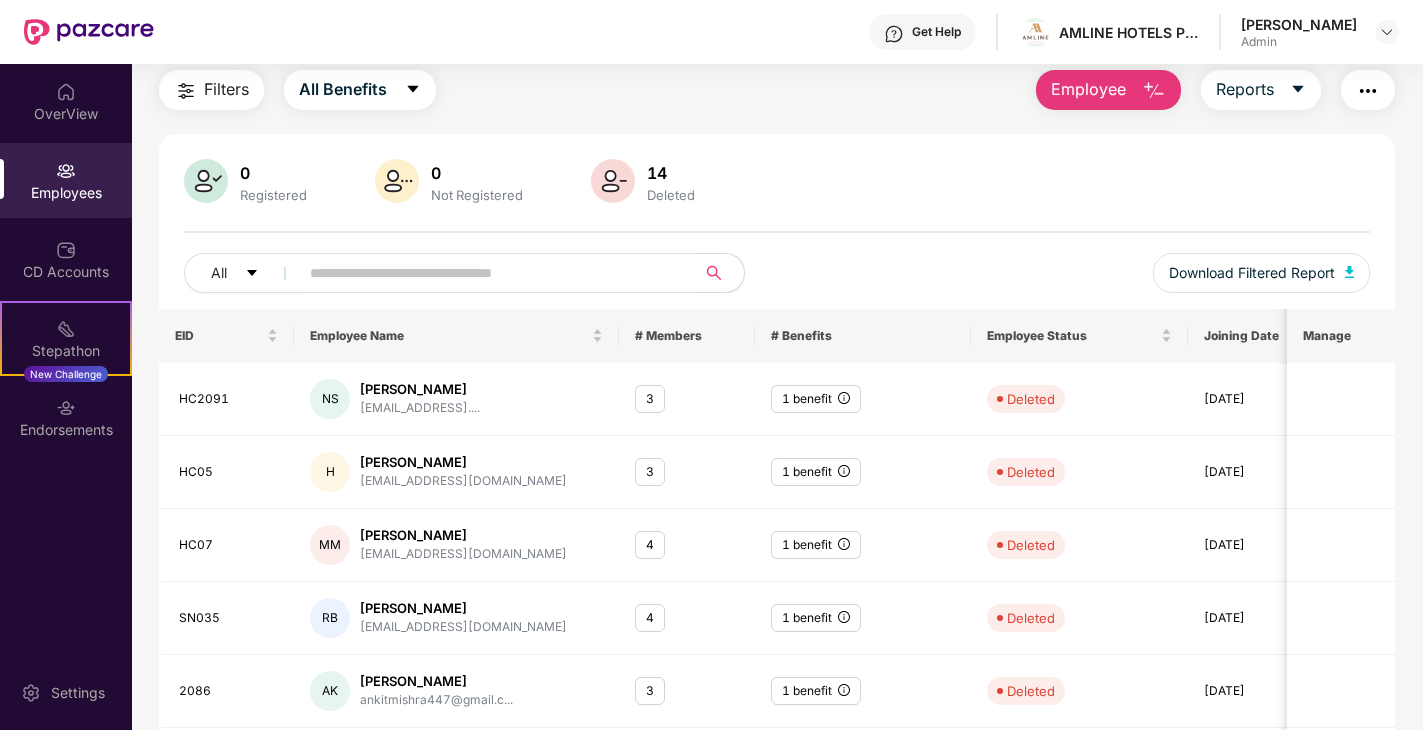 click at bounding box center [1368, 91] 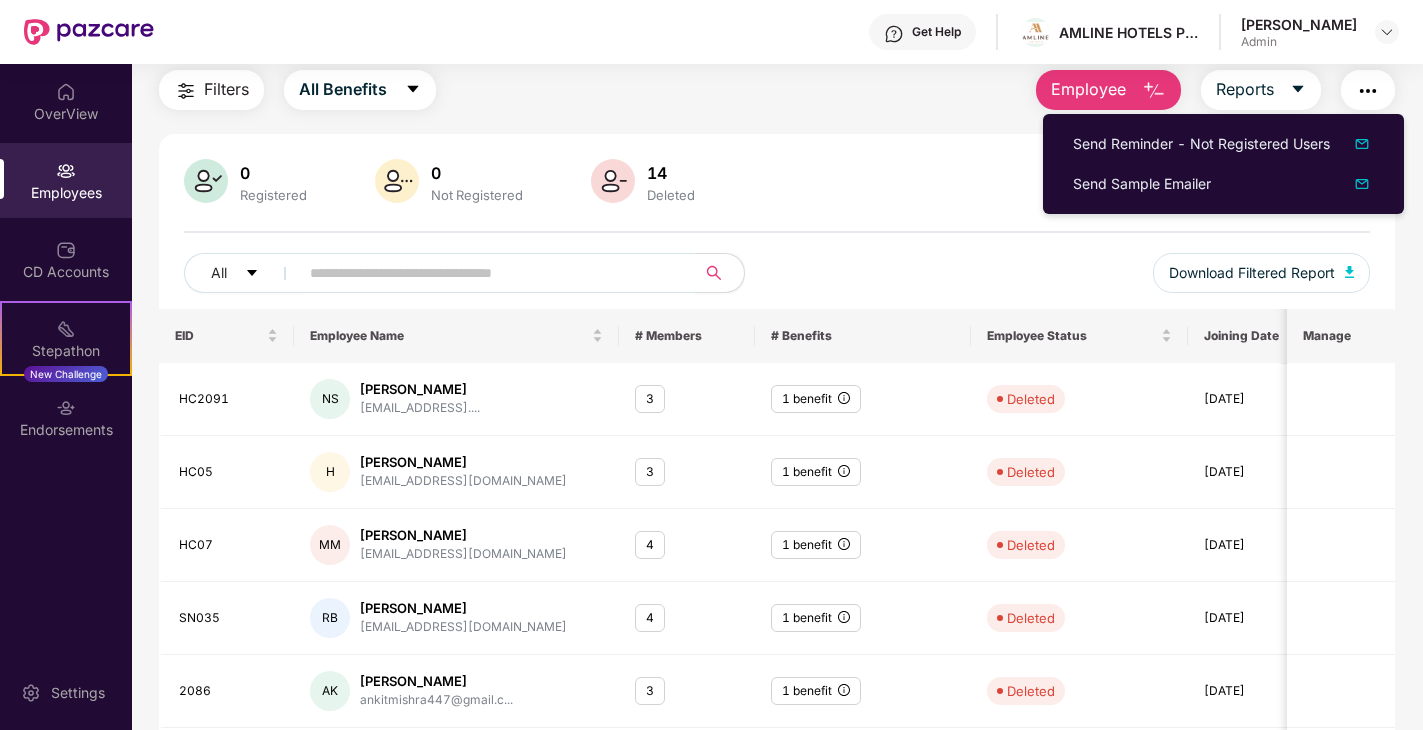 click on "0 Registered 0 Not Registered 14 Deleted All Download Filtered Report EID Employee Name # Members # Benefits Employee Status Joining Date Manage               HC2091 NS [PERSON_NAME]   [EMAIL_ADDRESS].... 3 1 benefit    Deleted [DATE] HC05 H [PERSON_NAME]    [EMAIL_ADDRESS][DOMAIN_NAME] 3 1 benefit    Deleted [DATE] HC07 MM [PERSON_NAME]   [EMAIL_ADDRESS][DOMAIN_NAME] 4 1 benefit    Deleted [DATE] SN035 RB [PERSON_NAME]   [EMAIL_ADDRESS][DOMAIN_NAME] 4 1 benefit    Deleted [DATE] 2086 AK [PERSON_NAME]   ankitmishra447@gmail.c... 3 1 benefit    Deleted [DATE] HN091 [PERSON_NAME] Pun   [EMAIL_ADDRESS].... 2 1 benefit    Deleted [DATE] 2071 PC [PERSON_NAME]   [PERSON_NAME][EMAIL_ADDRESS][DOMAIN_NAME] 3 1 benefit    Deleted [DATE] HC03 SS [PERSON_NAME]   [EMAIL_ADDRESS][DOMAIN_NAME] 2 1 benefit    Deleted [DATE] 96022 AA [PERSON_NAME]   [EMAIL_ADDRESS][DOMAIN_NAME] 1 1 benefit    Deleted [DATE] HM002 AS [PERSON_NAME]   amit01shukla88@gmail.c... 2 1 benefit    Deleted [DATE] 1 2" at bounding box center [777, 649] 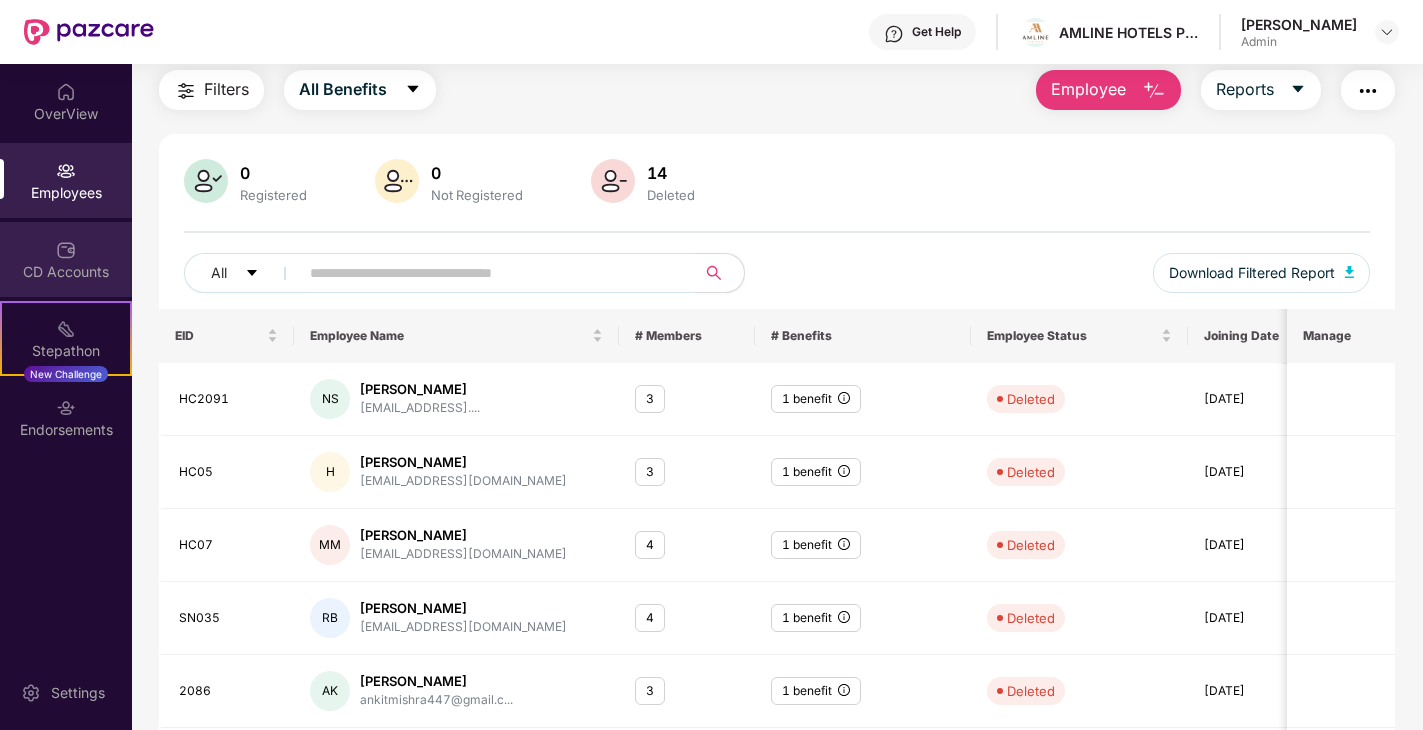 click on "CD Accounts" at bounding box center [66, 259] 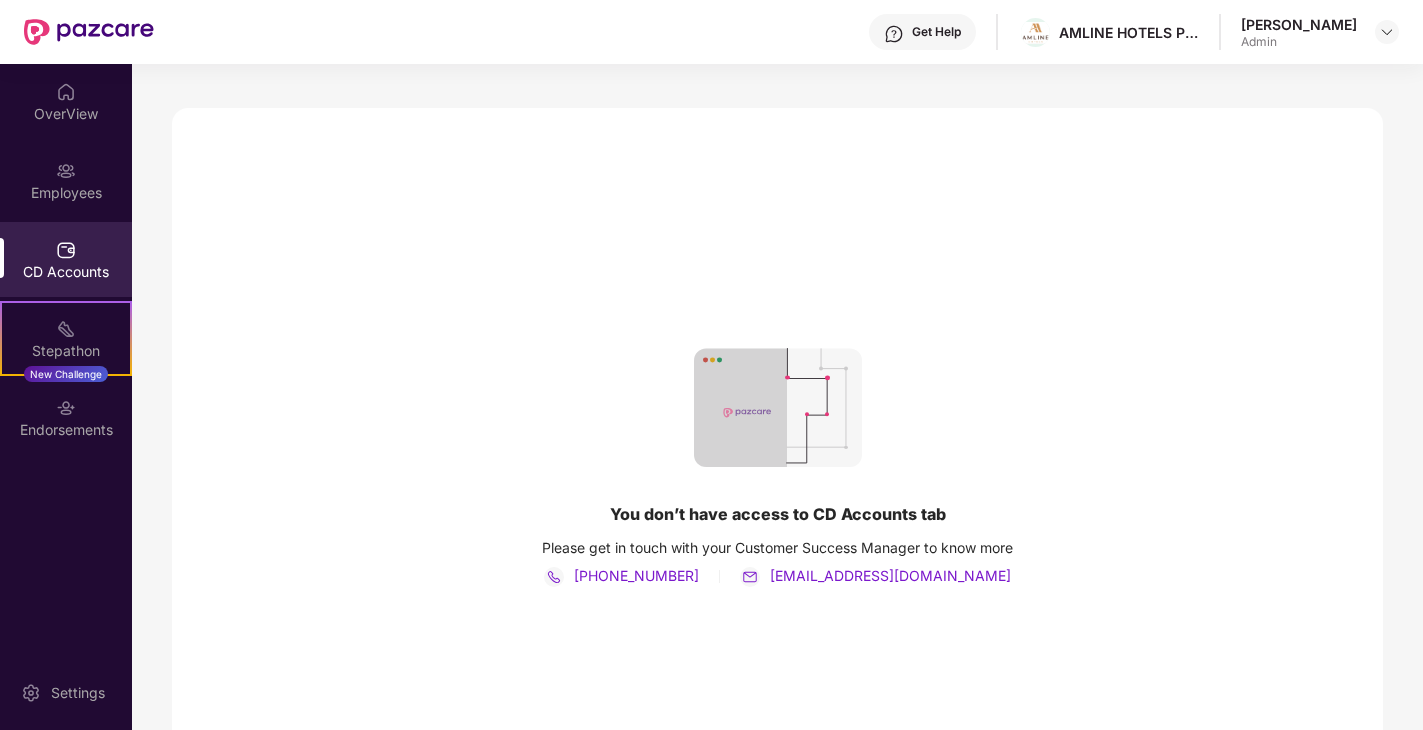 scroll, scrollTop: 145, scrollLeft: 0, axis: vertical 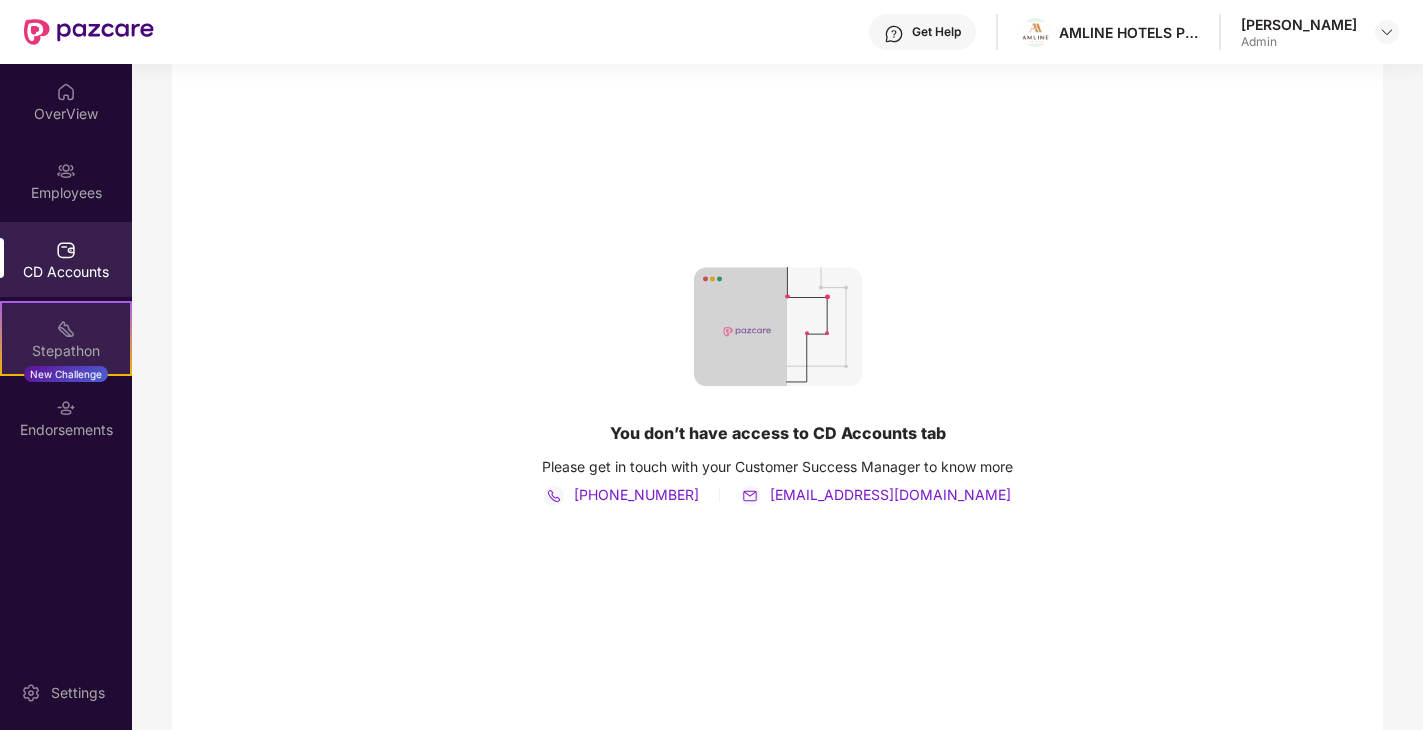 click on "Stepathon New Challenge" at bounding box center (66, 338) 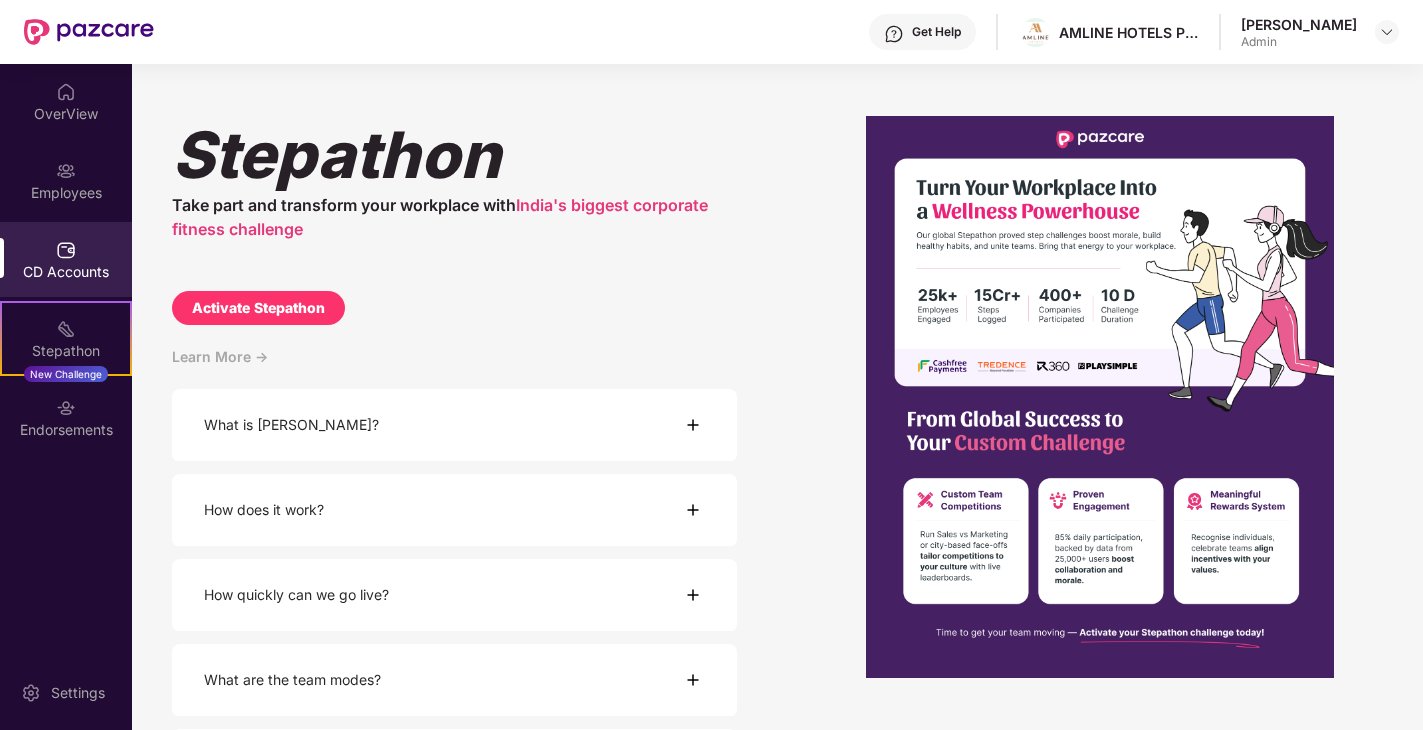 scroll, scrollTop: 0, scrollLeft: 0, axis: both 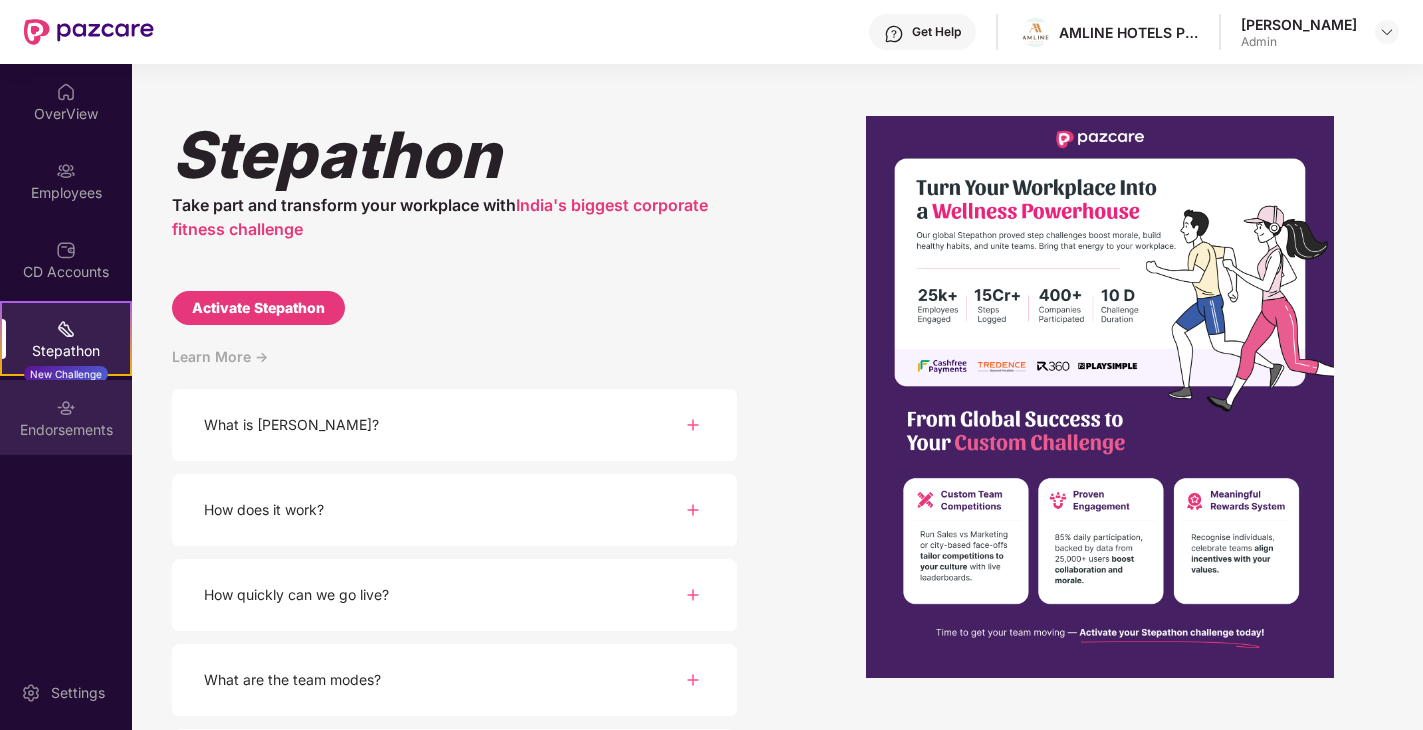 click on "Endorsements" at bounding box center (66, 430) 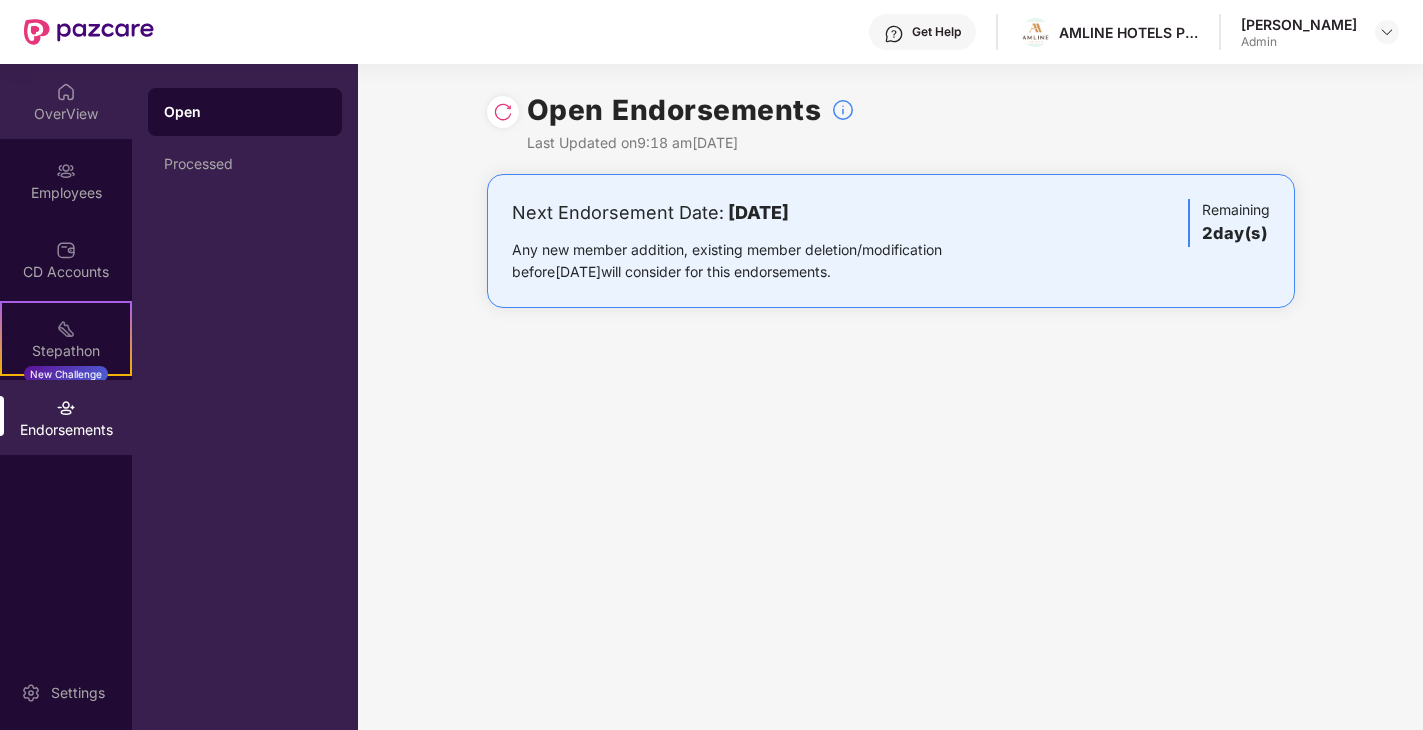 click on "OverView" at bounding box center [66, 114] 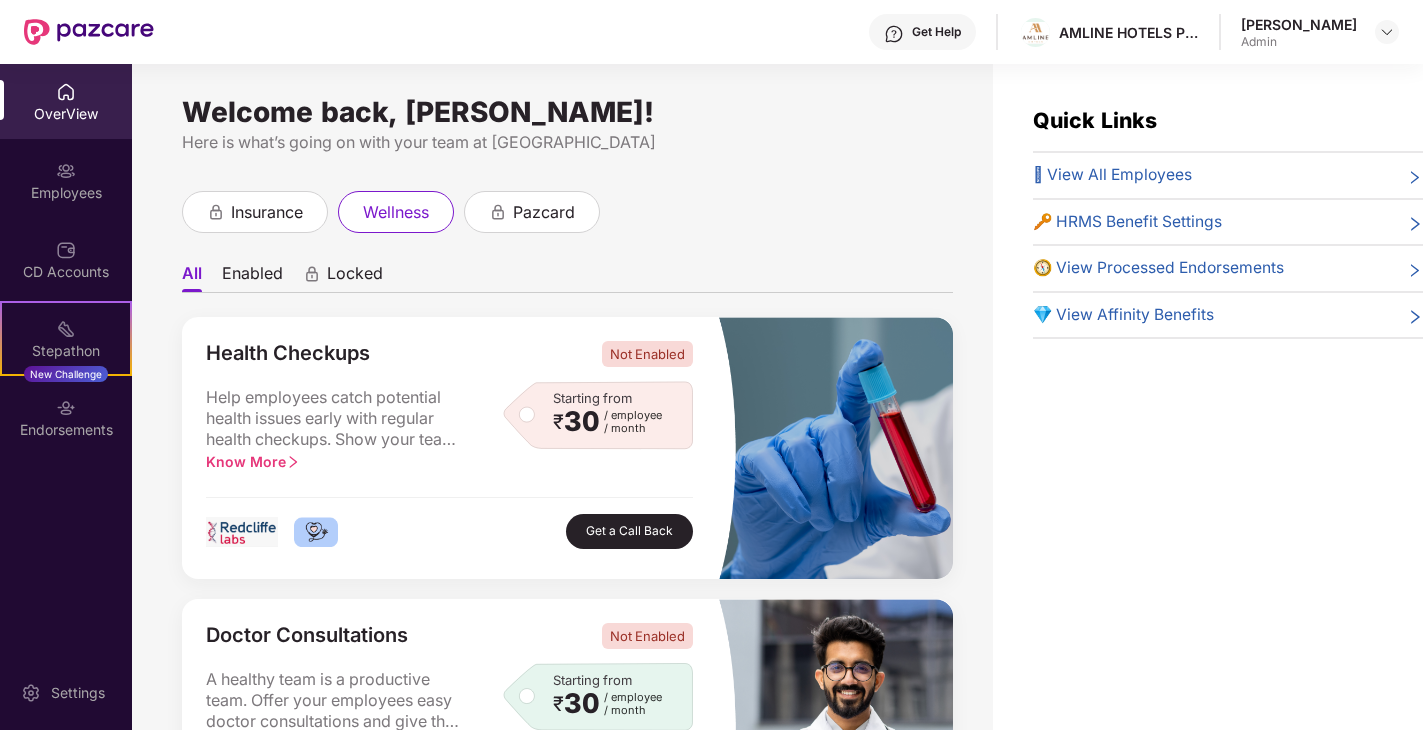 click on "Enabled" at bounding box center (252, 277) 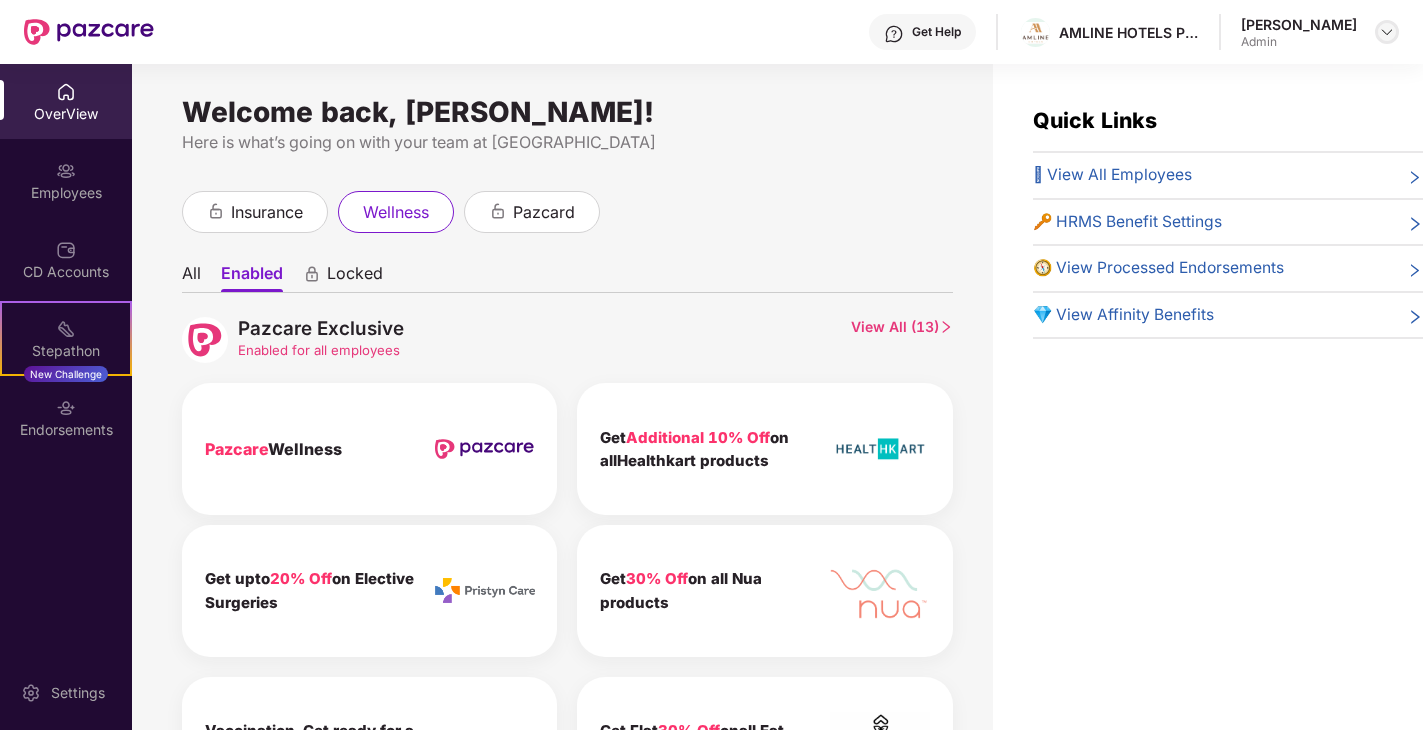 click at bounding box center (1387, 32) 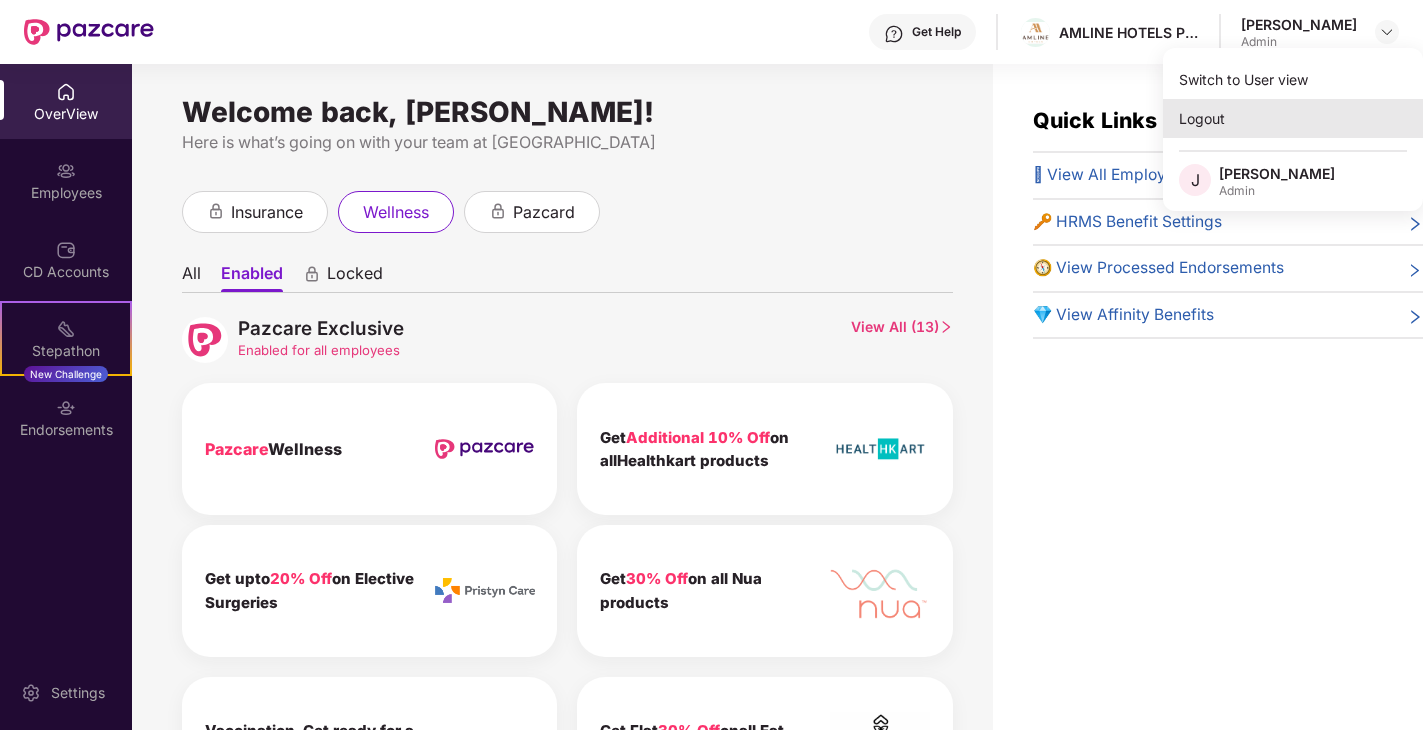 click on "Logout" at bounding box center (1293, 118) 